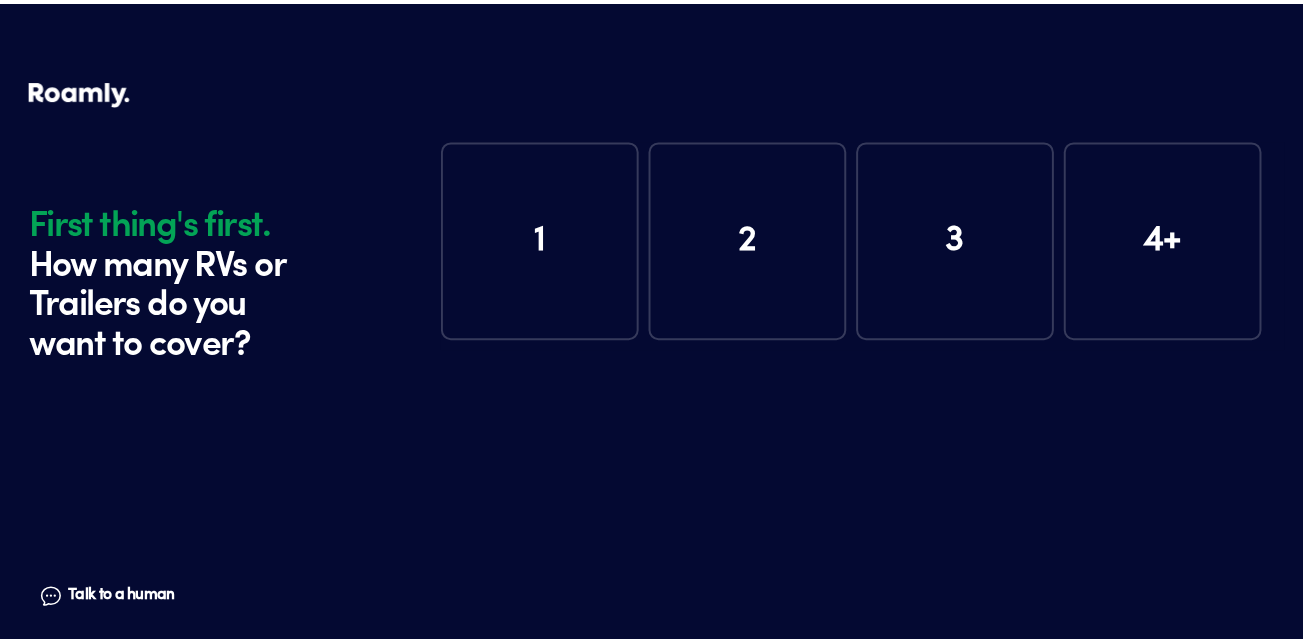 scroll, scrollTop: 0, scrollLeft: 0, axis: both 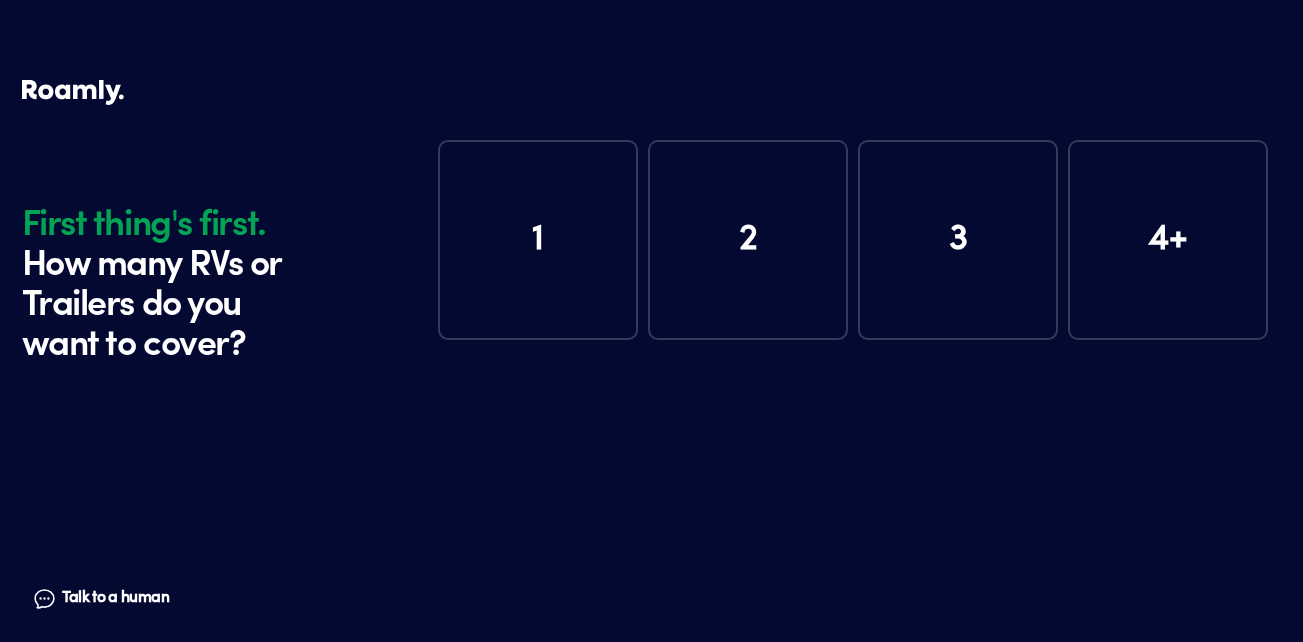 click on "1" at bounding box center (538, 240) 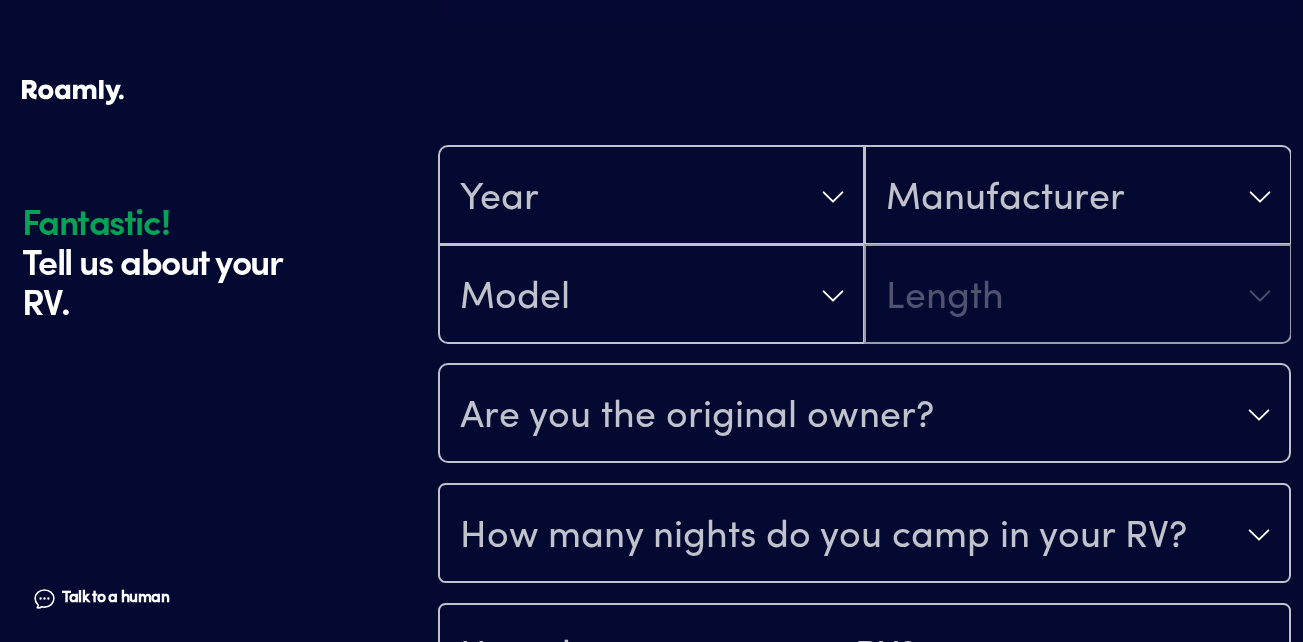 scroll, scrollTop: 390, scrollLeft: 0, axis: vertical 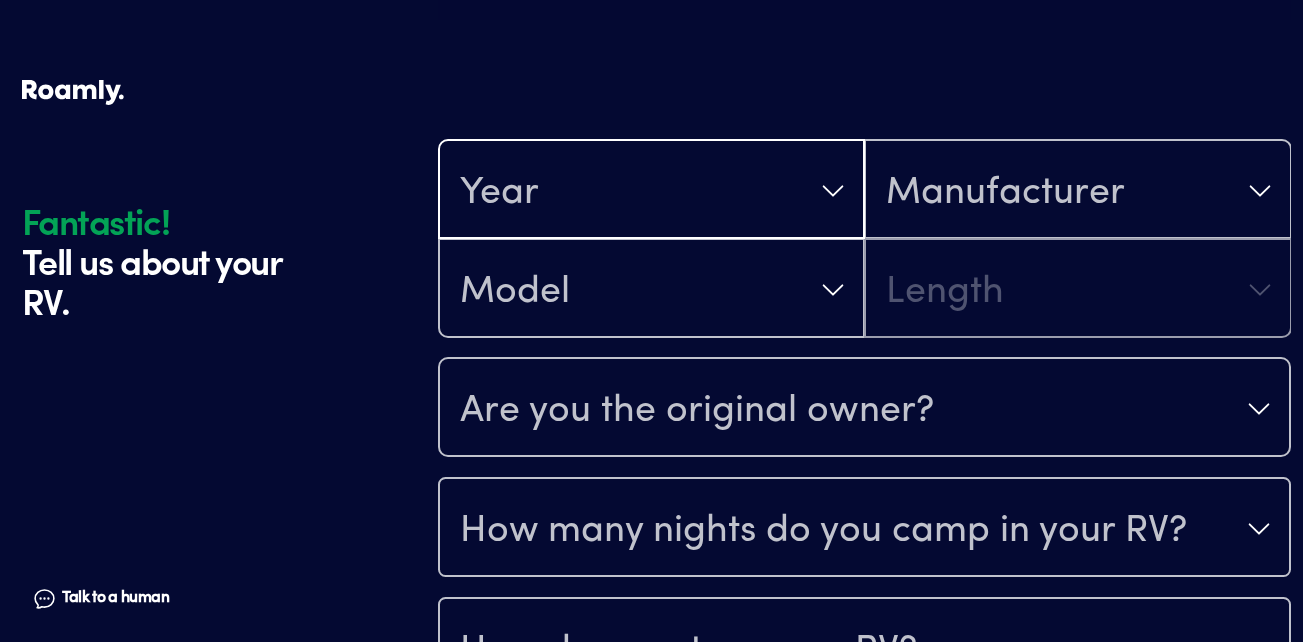 click on "Year" at bounding box center [651, 191] 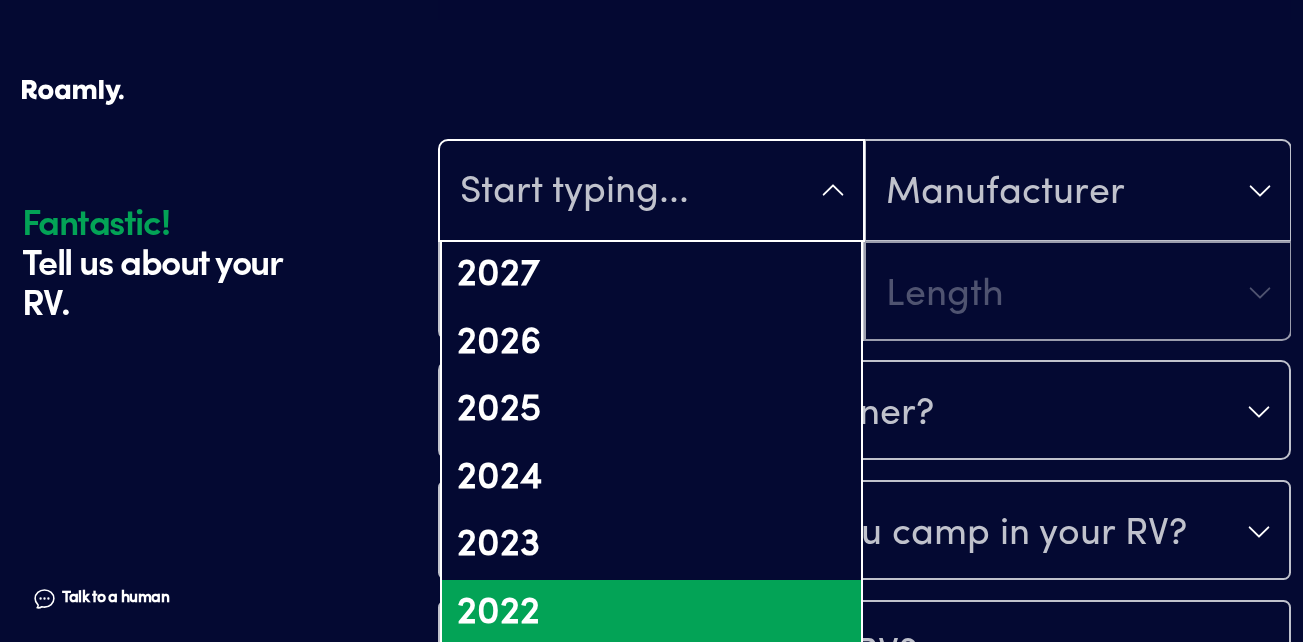 scroll, scrollTop: 395, scrollLeft: 0, axis: vertical 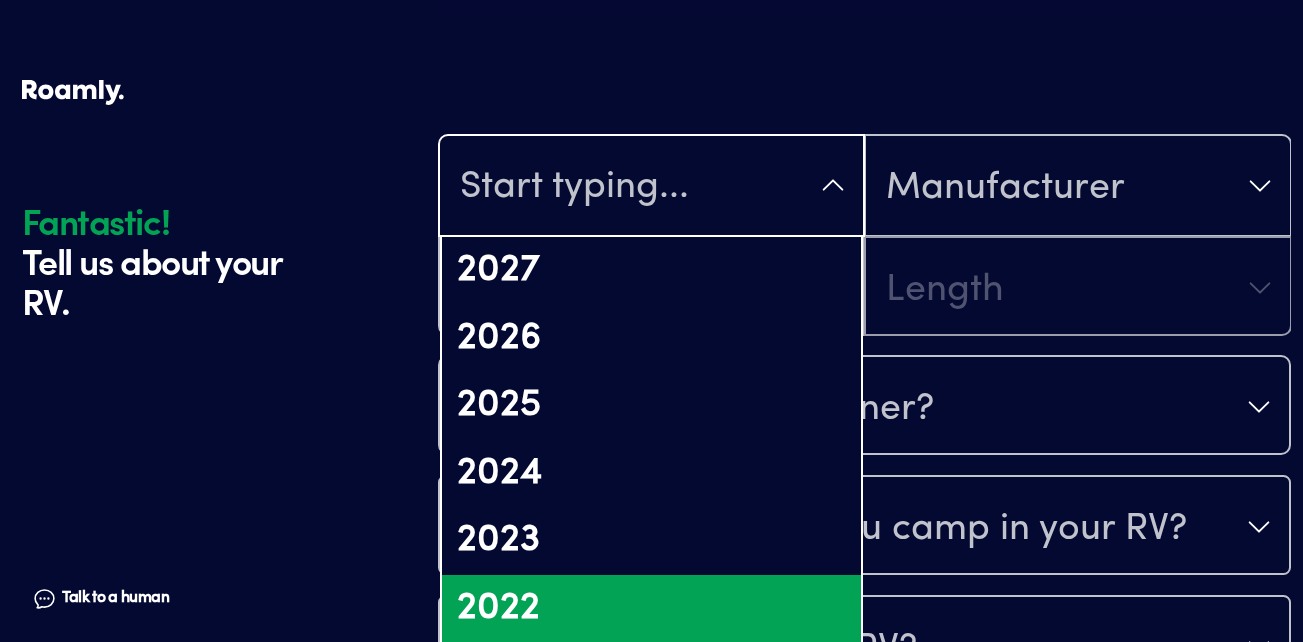 click on "2022" at bounding box center [651, 609] 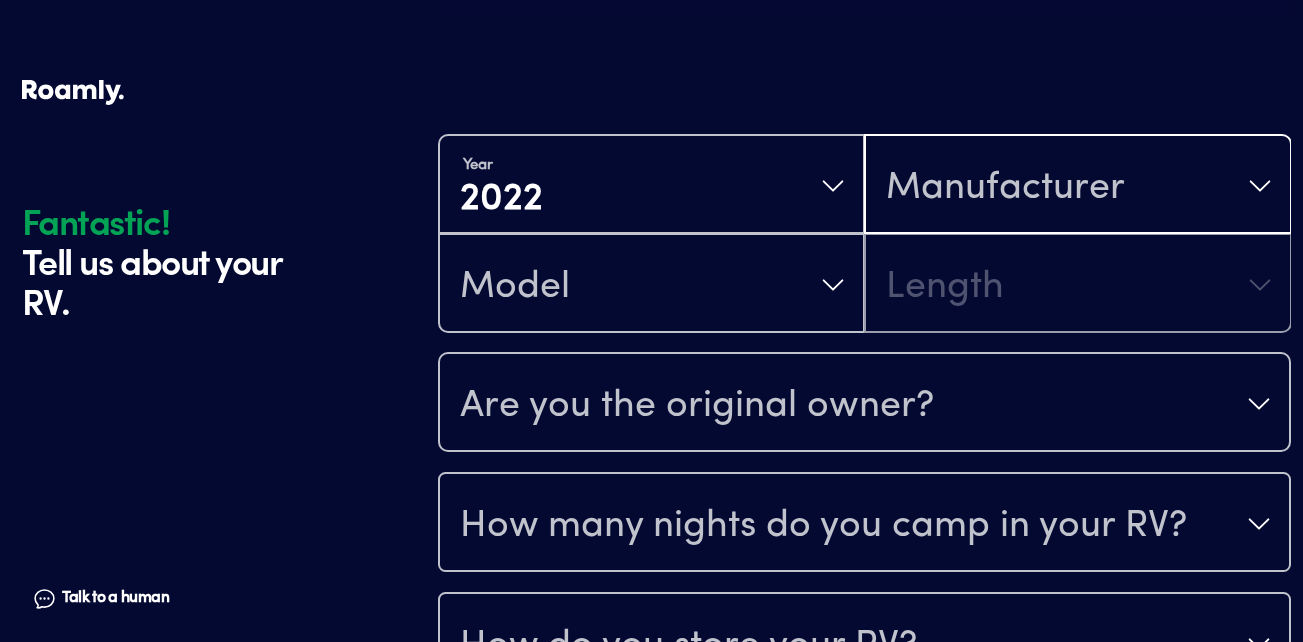 click on "Manufacturer" at bounding box center [1005, 188] 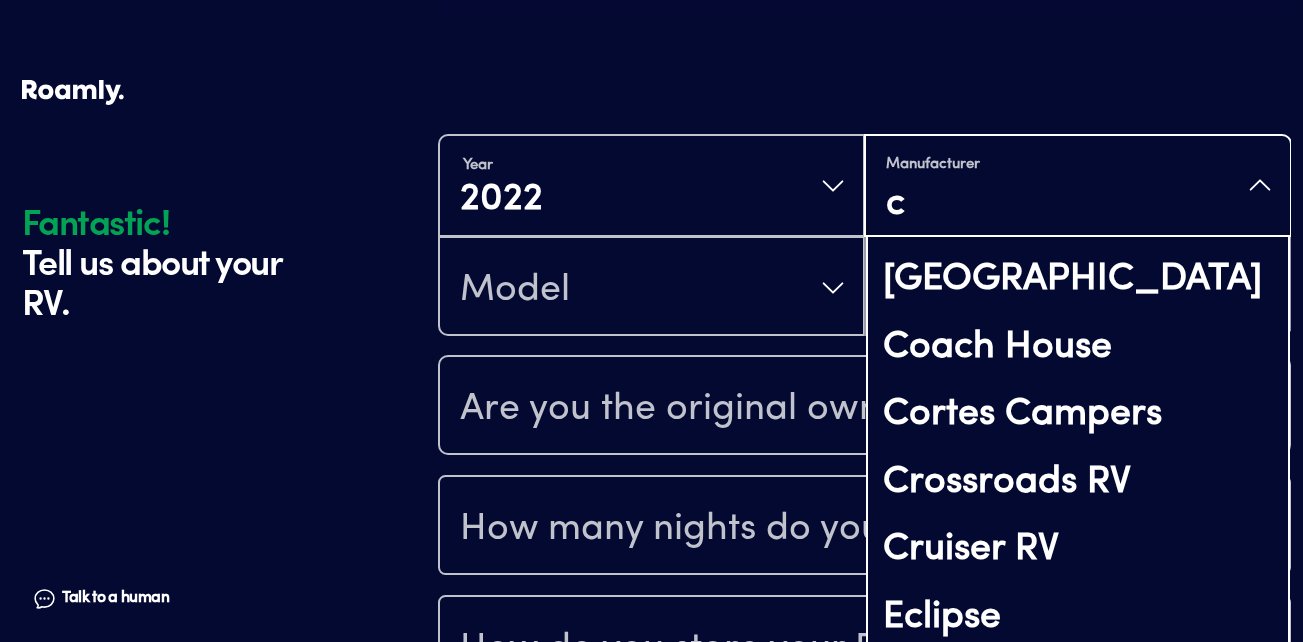 scroll, scrollTop: 840, scrollLeft: 0, axis: vertical 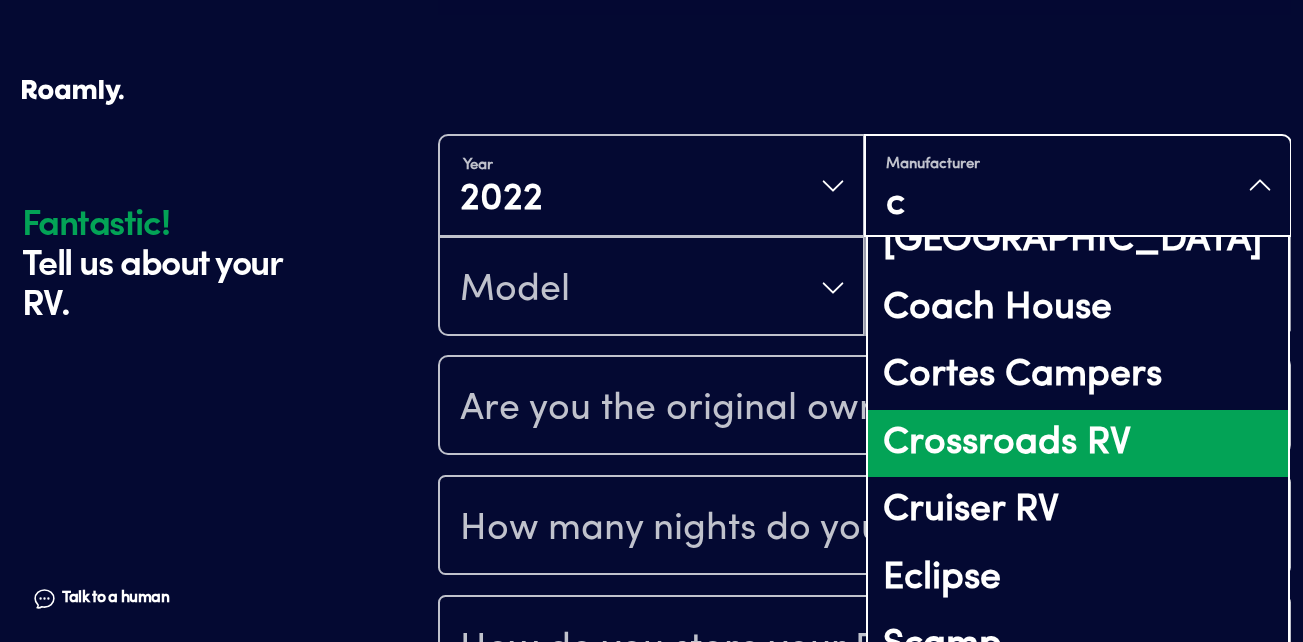 type on "c" 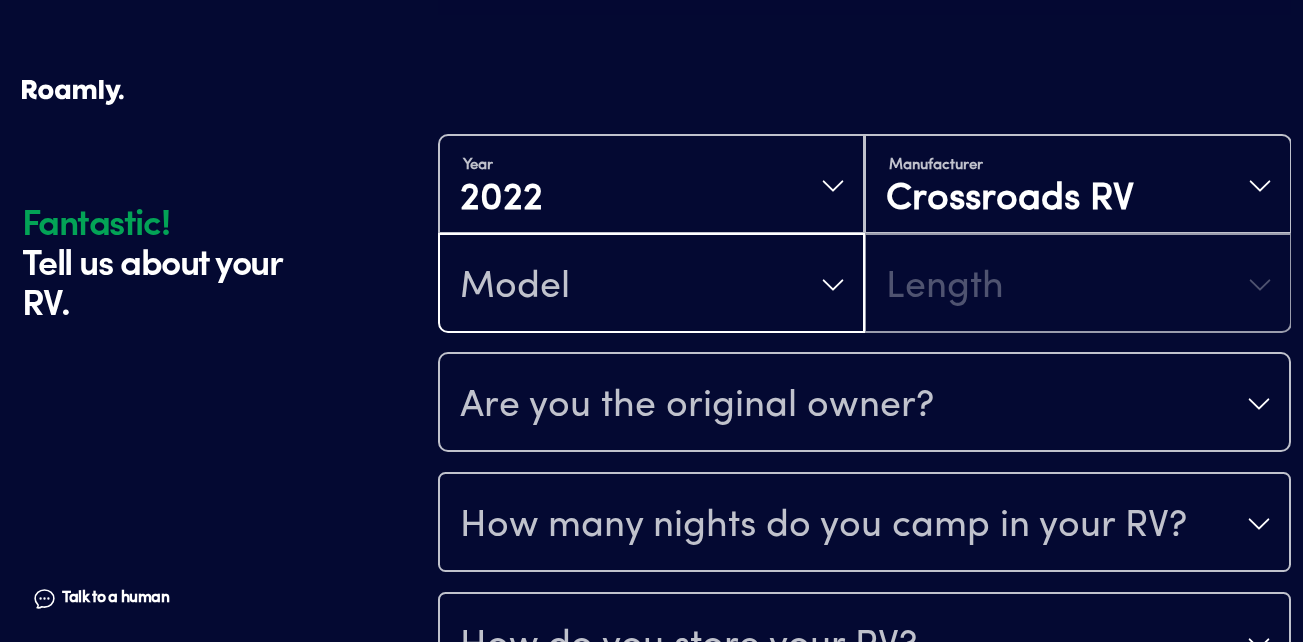 click on "Model" at bounding box center [651, 285] 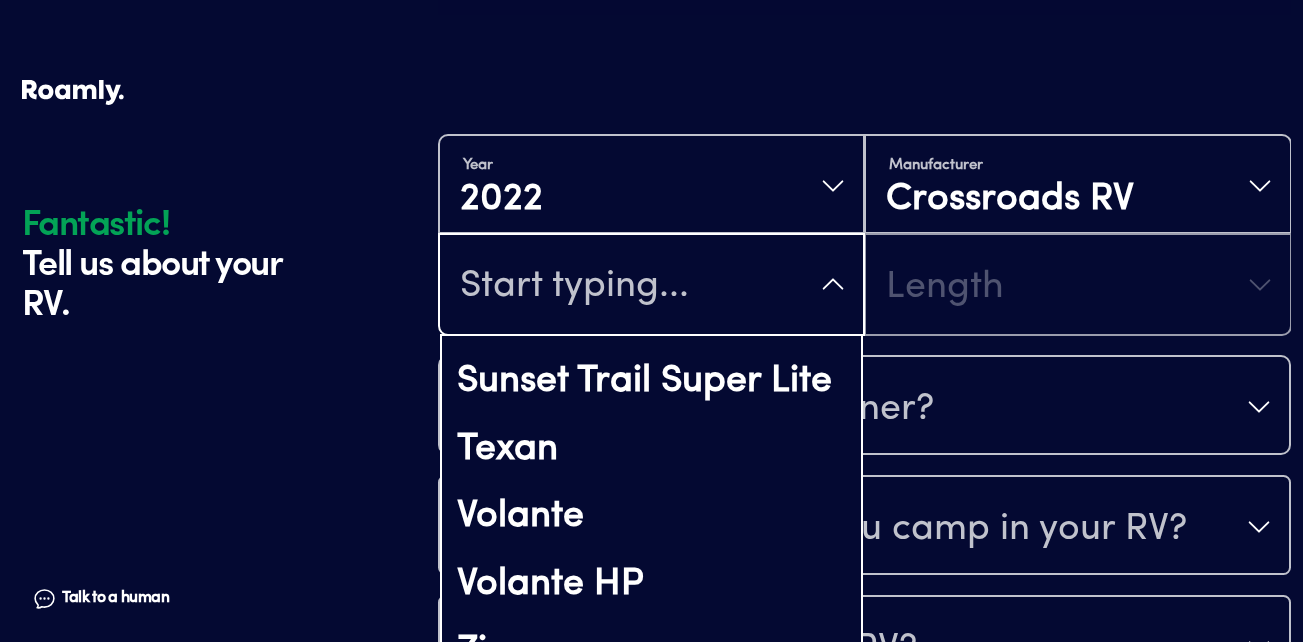 scroll, scrollTop: 405, scrollLeft: 0, axis: vertical 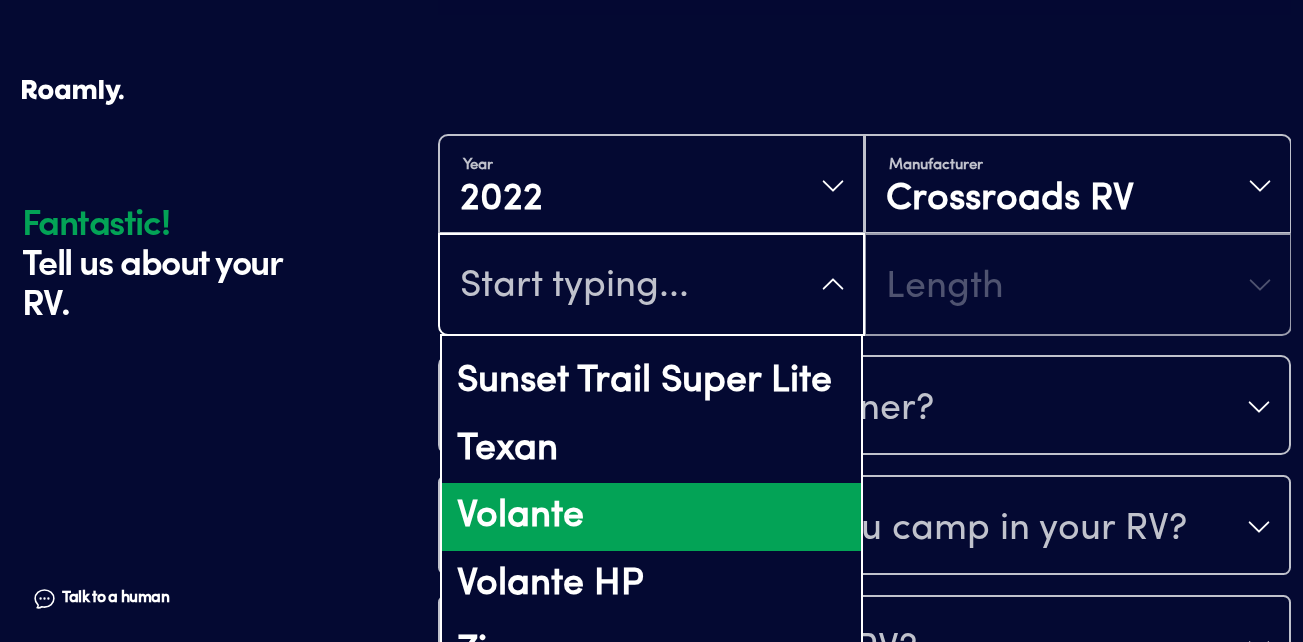 click on "Volante" at bounding box center [651, 517] 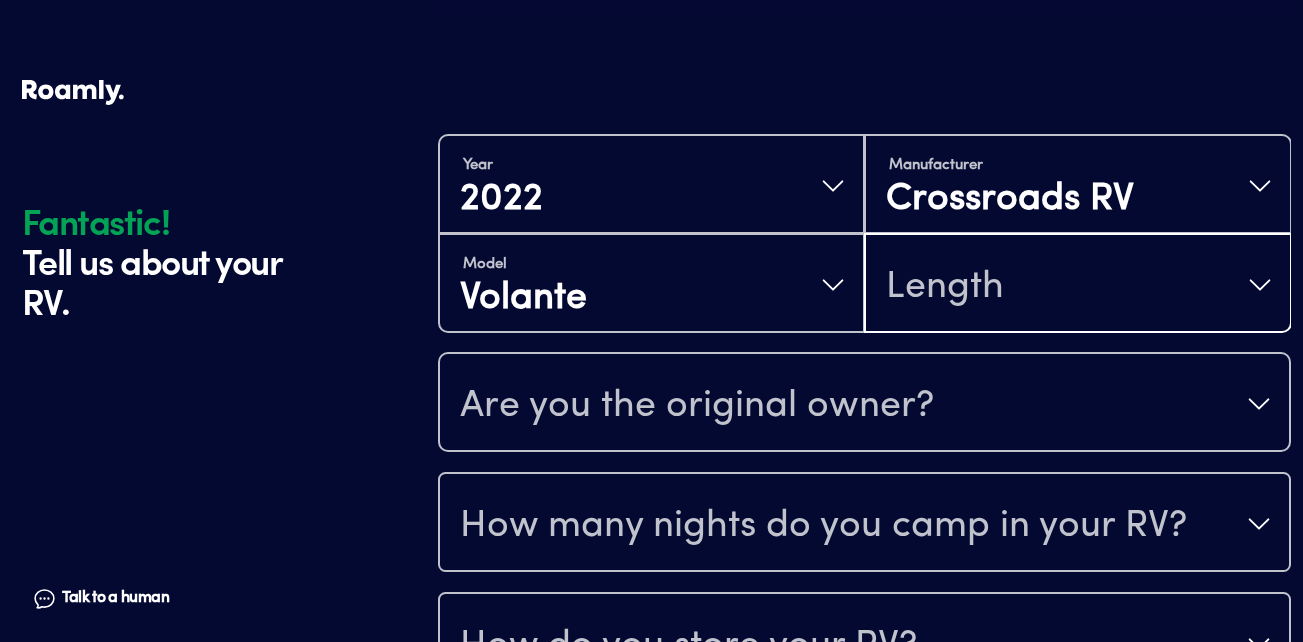 click on "Length" at bounding box center (1077, 285) 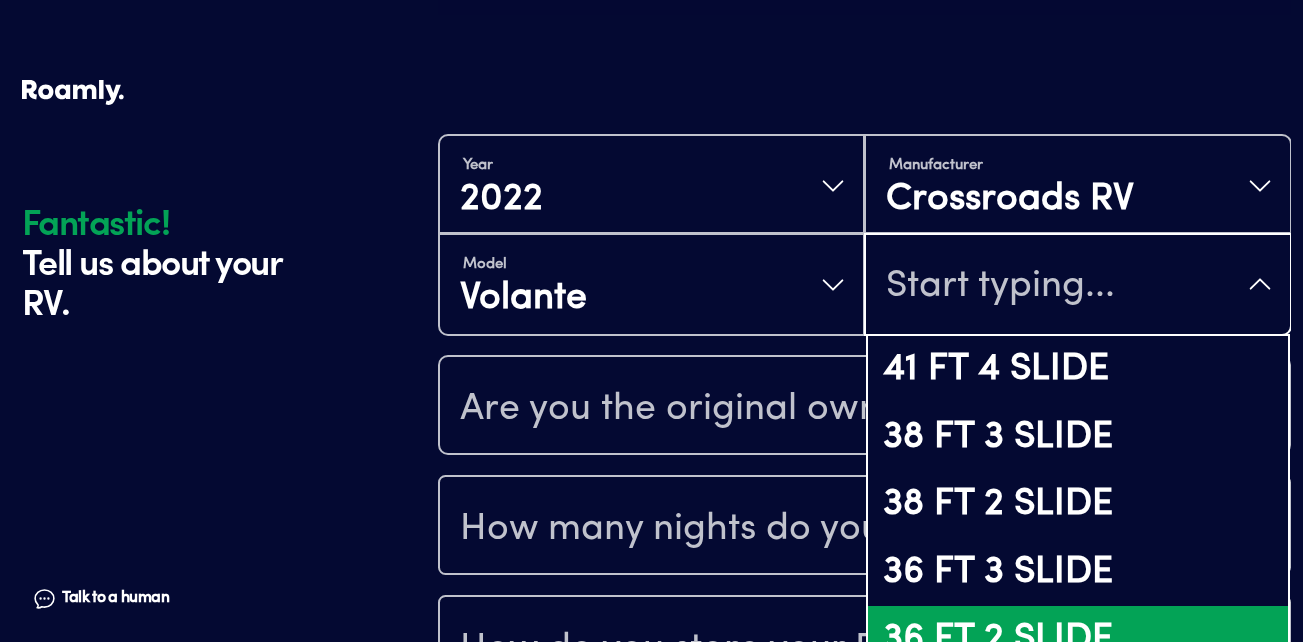 click on "36 FT 2 SLIDE" at bounding box center [1077, 640] 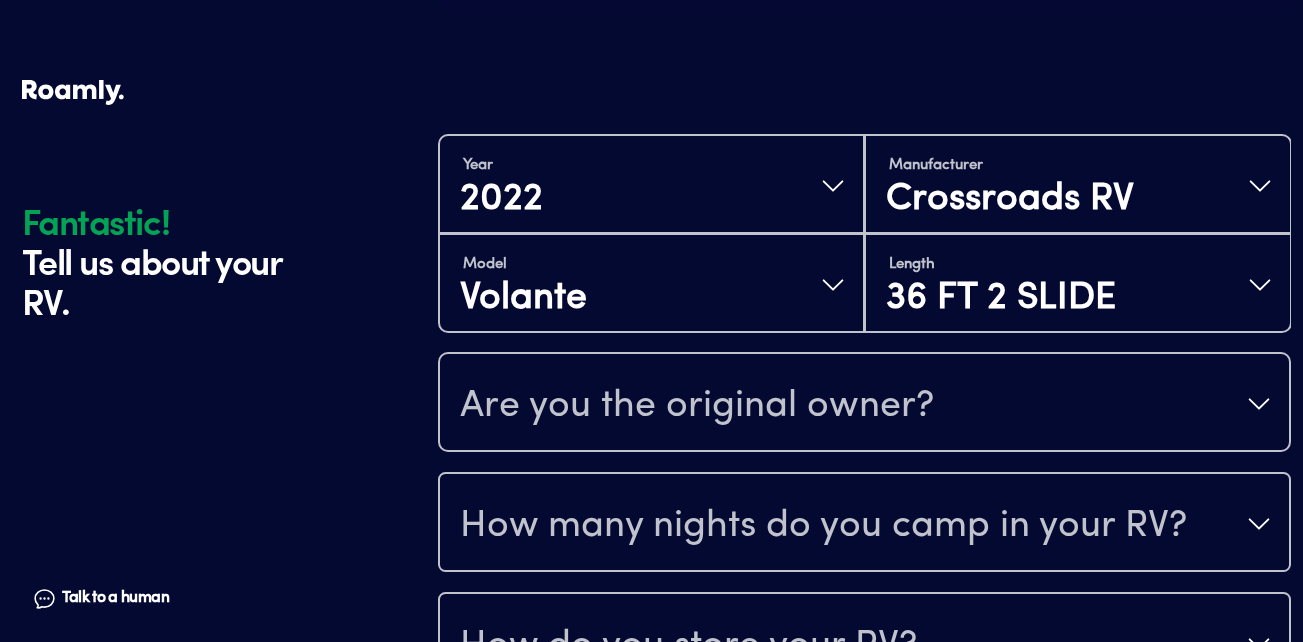 scroll, scrollTop: 427, scrollLeft: 0, axis: vertical 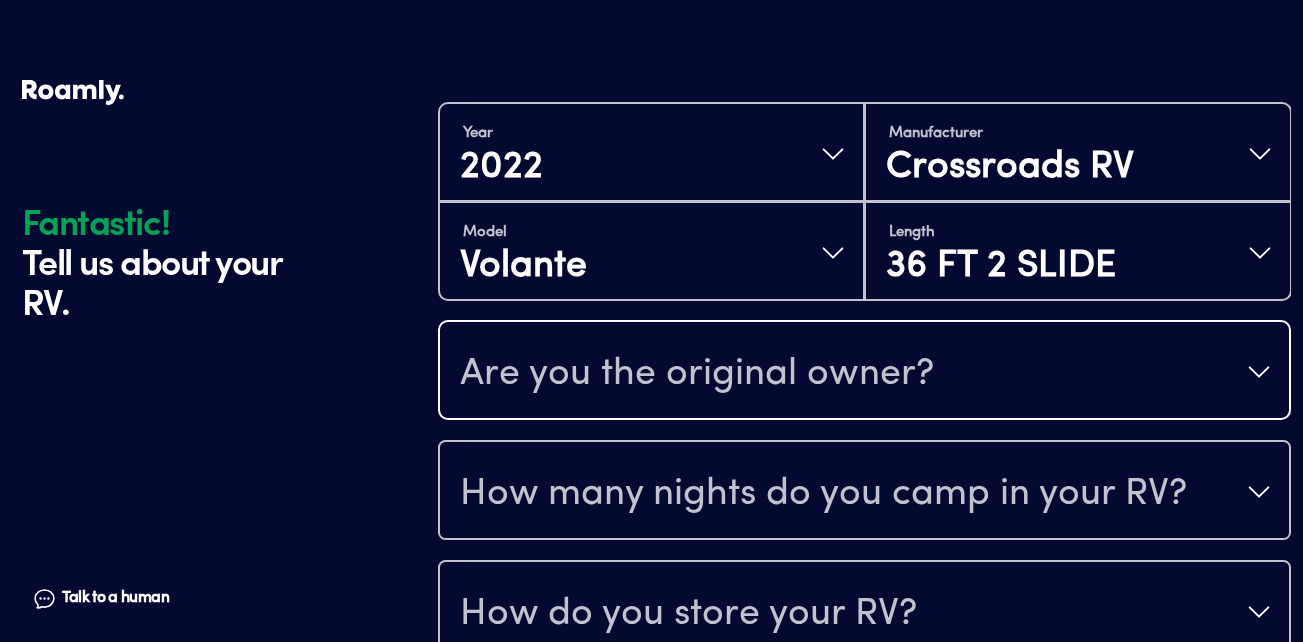 click on "Are you the original owner?" at bounding box center [864, 372] 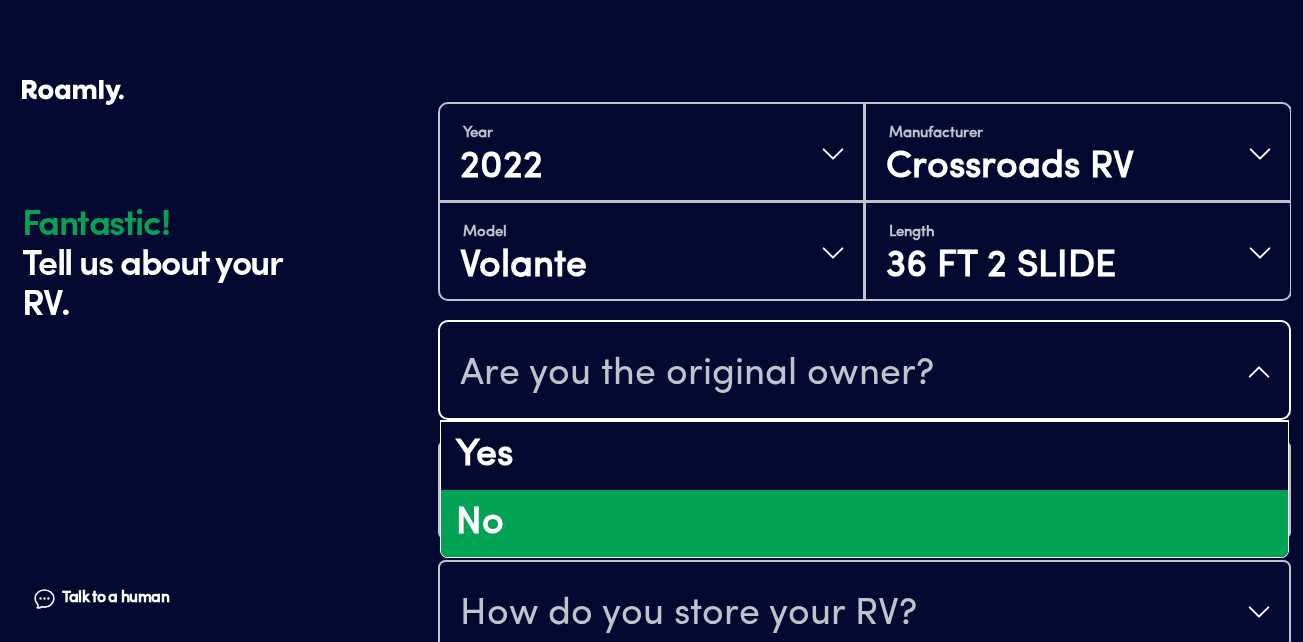 click on "No" at bounding box center (864, 524) 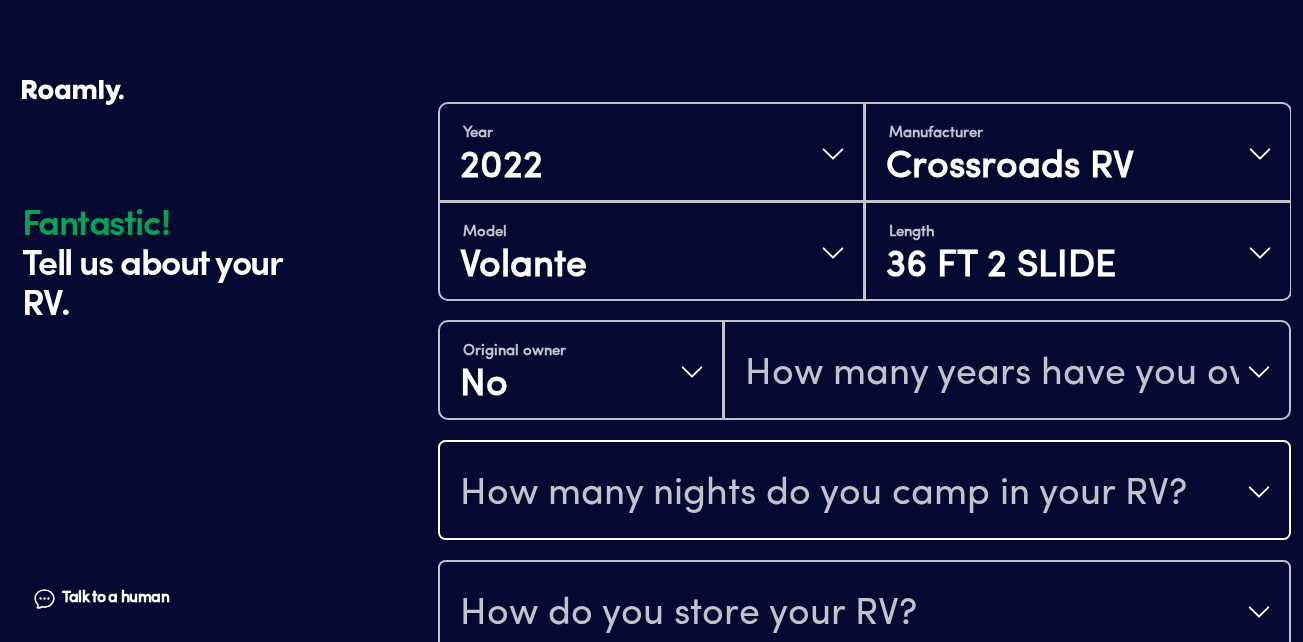 click on "How many nights do you camp in your RV?" at bounding box center [823, 494] 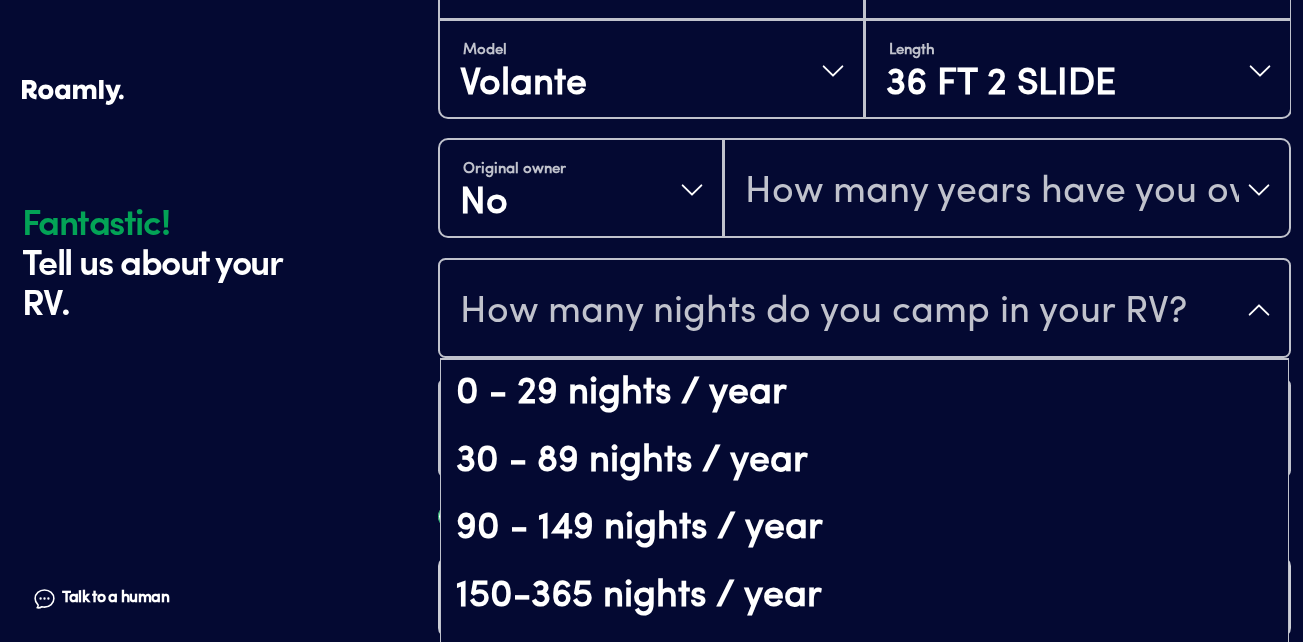 scroll, scrollTop: 635, scrollLeft: 0, axis: vertical 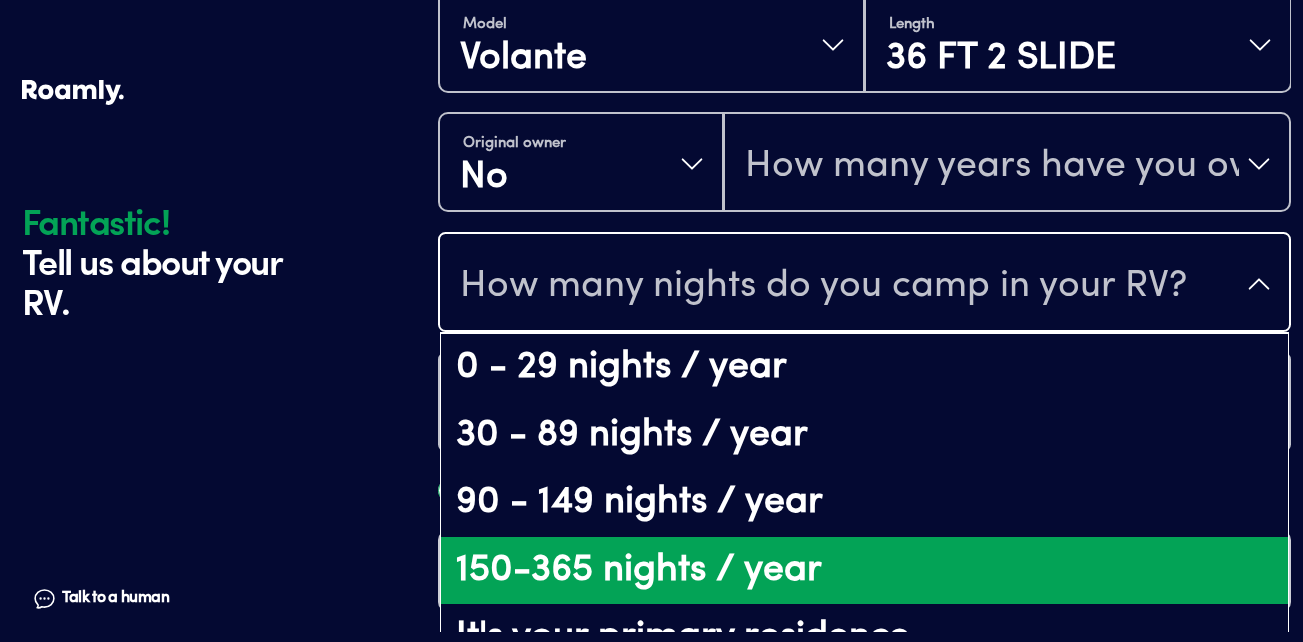 click on "150-365 nights / year" at bounding box center (864, 571) 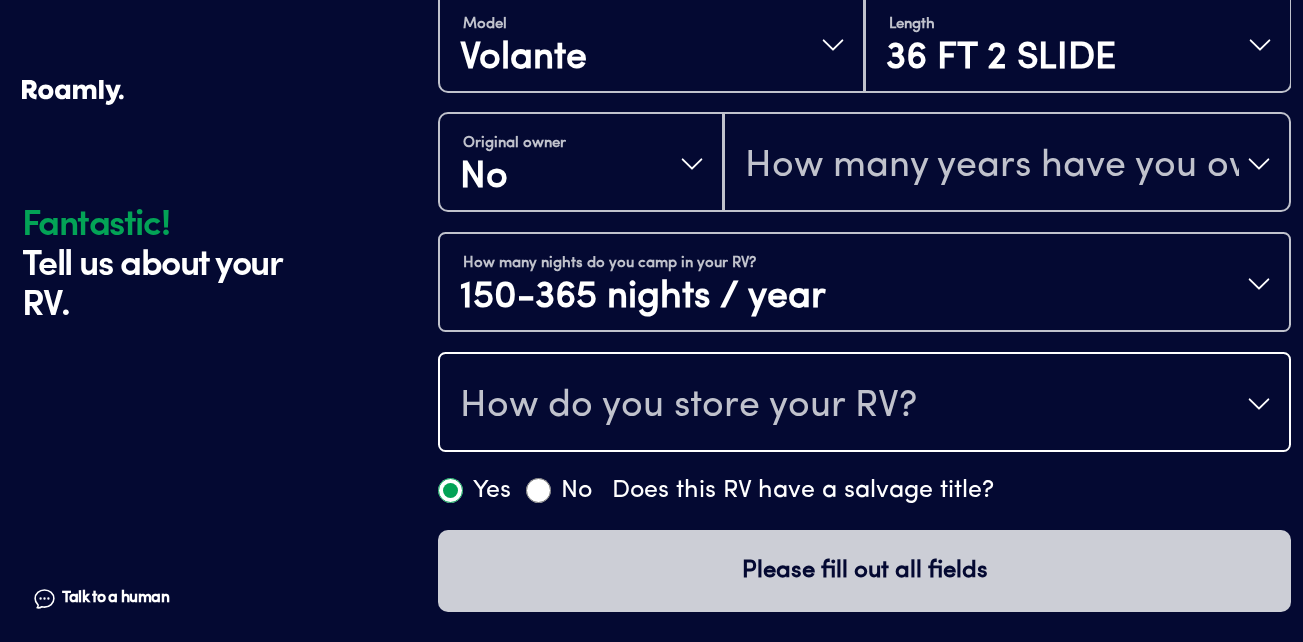 click on "How do you store your RV?" at bounding box center (864, 404) 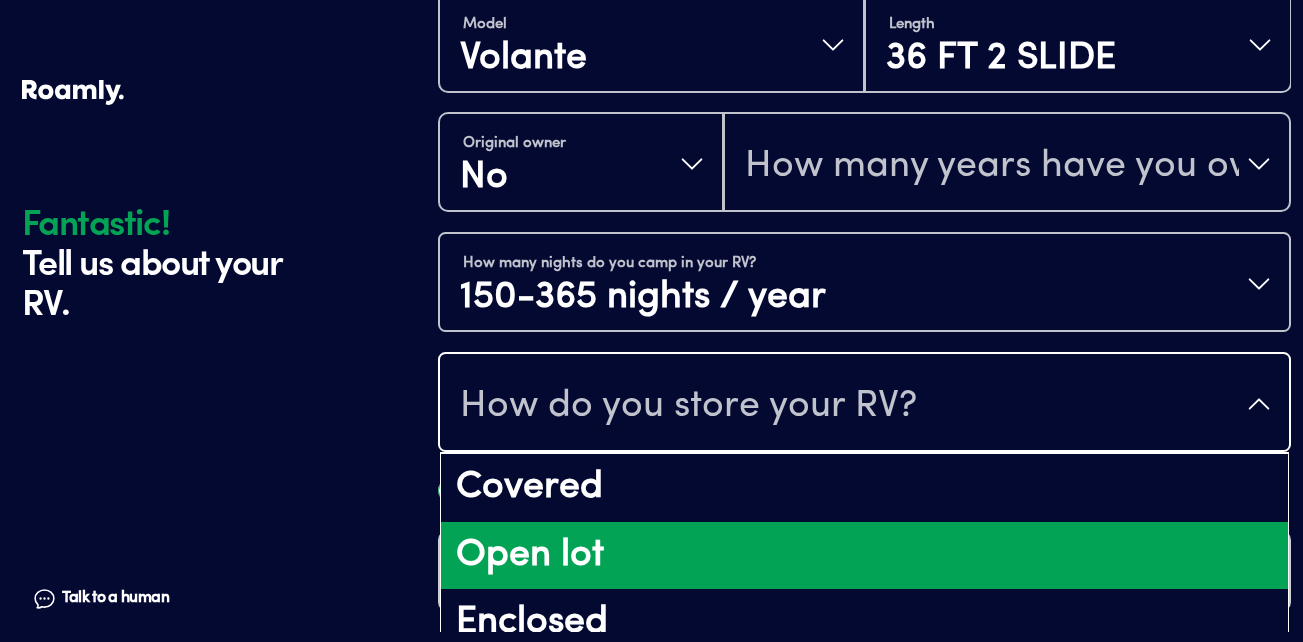 click on "Open lot" at bounding box center [864, 556] 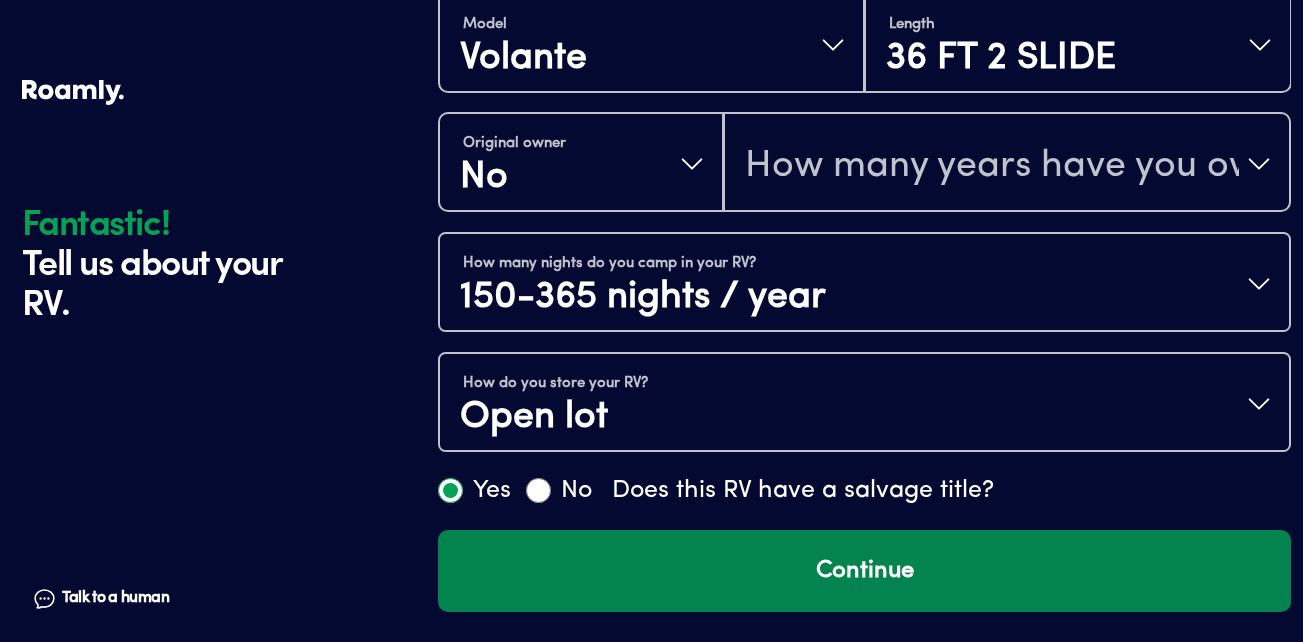 click on "Continue" at bounding box center [864, 571] 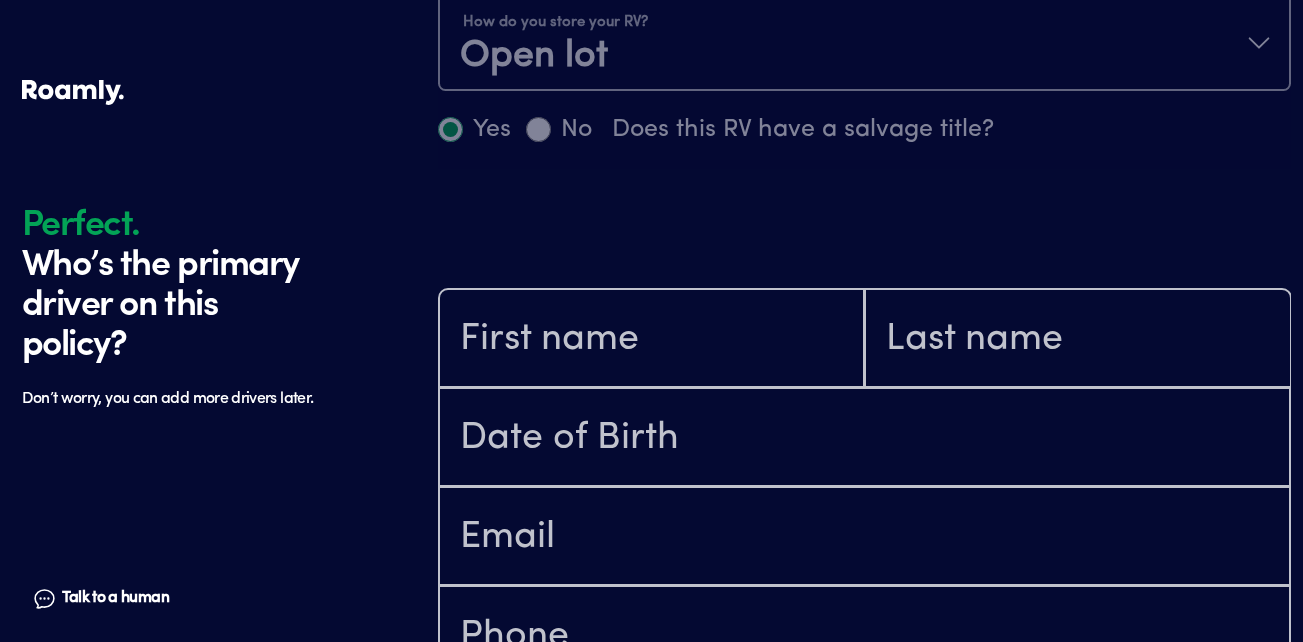 scroll, scrollTop: 1185, scrollLeft: 0, axis: vertical 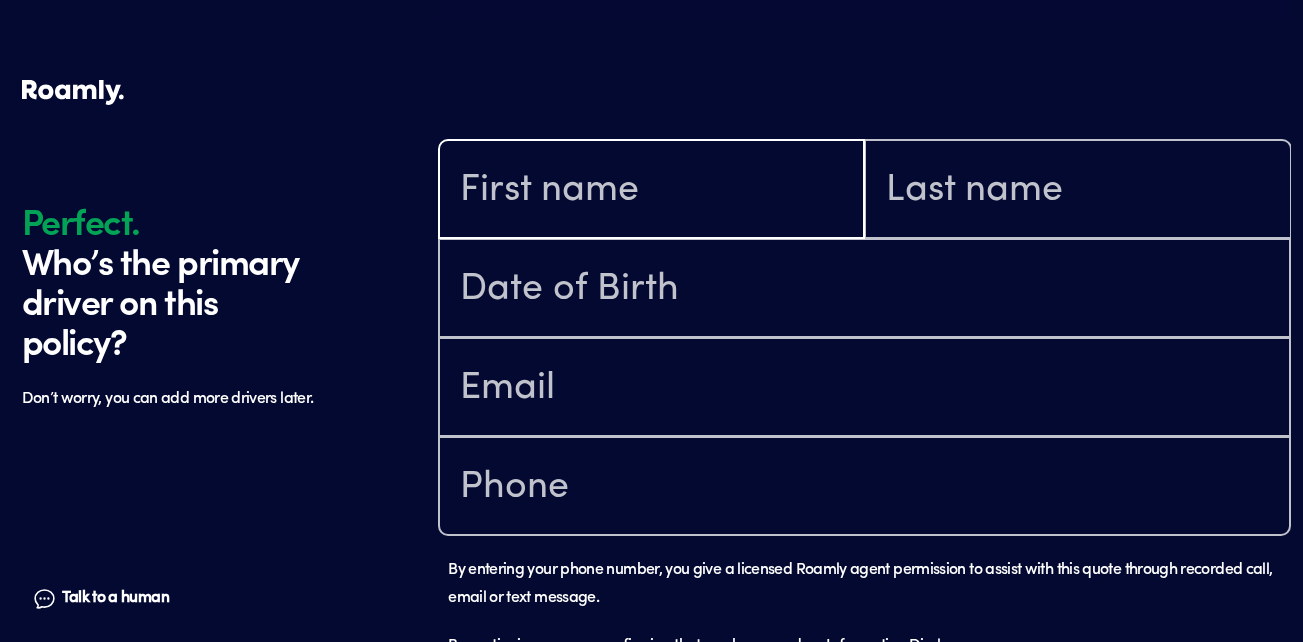 click at bounding box center [651, 191] 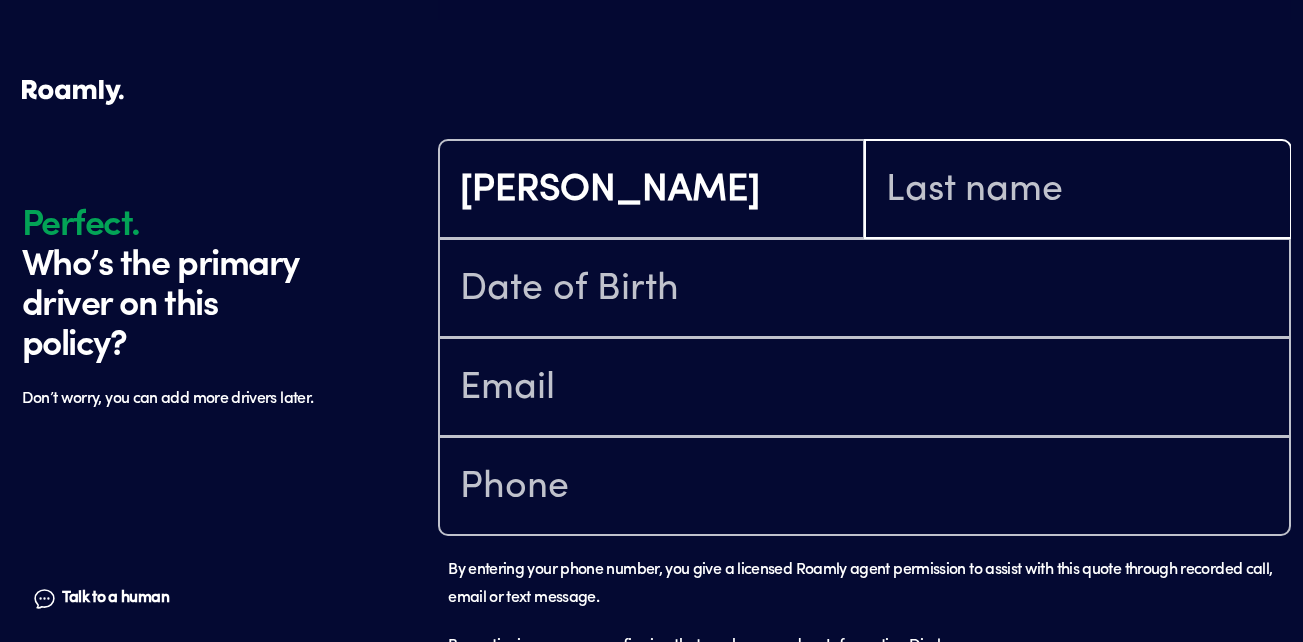 type on "[PERSON_NAME]" 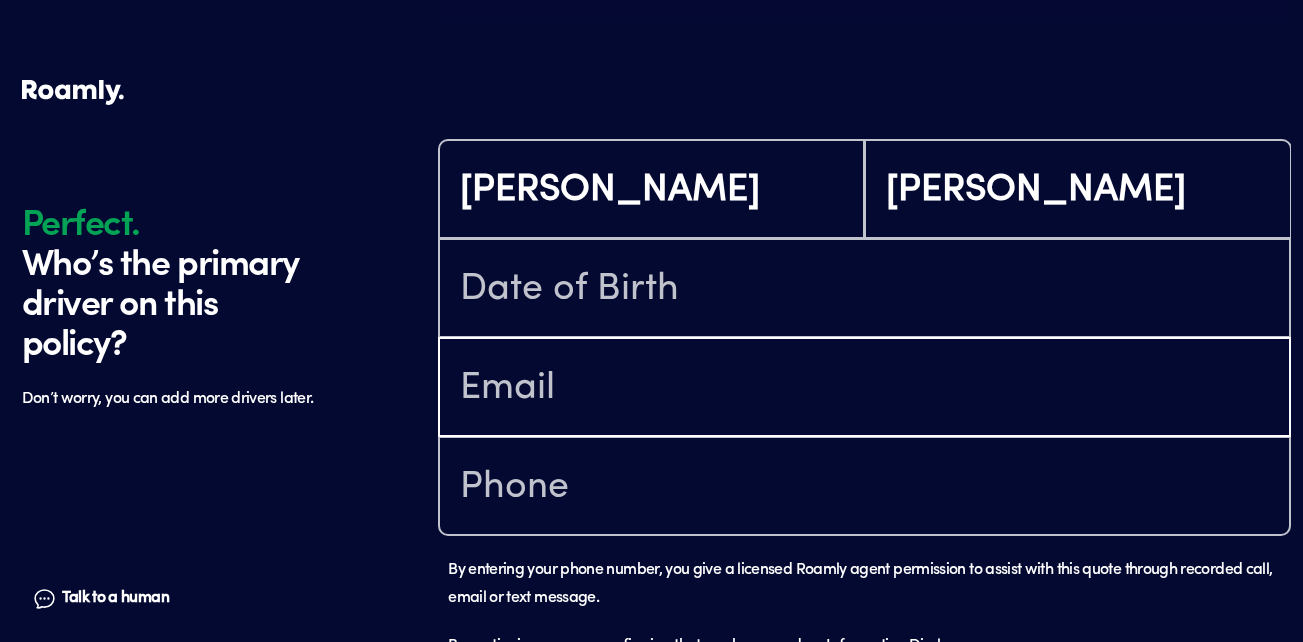 type on "[EMAIL_ADDRESS][DOMAIN_NAME]" 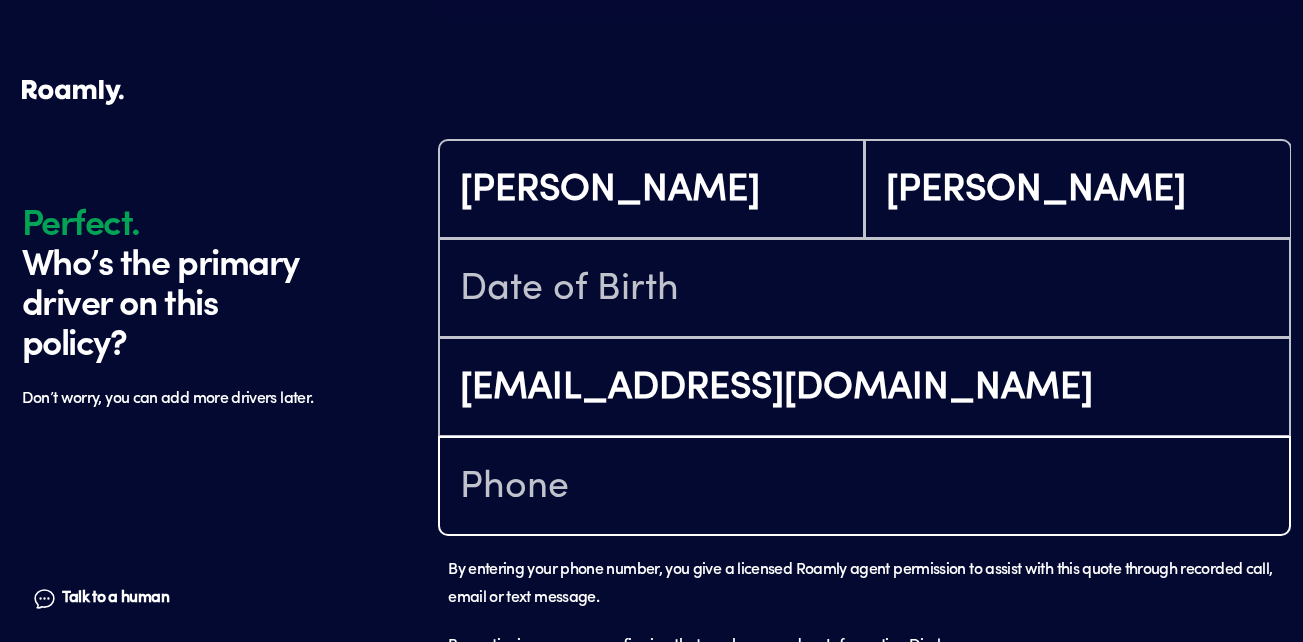 type on "[PHONE_NUMBER]" 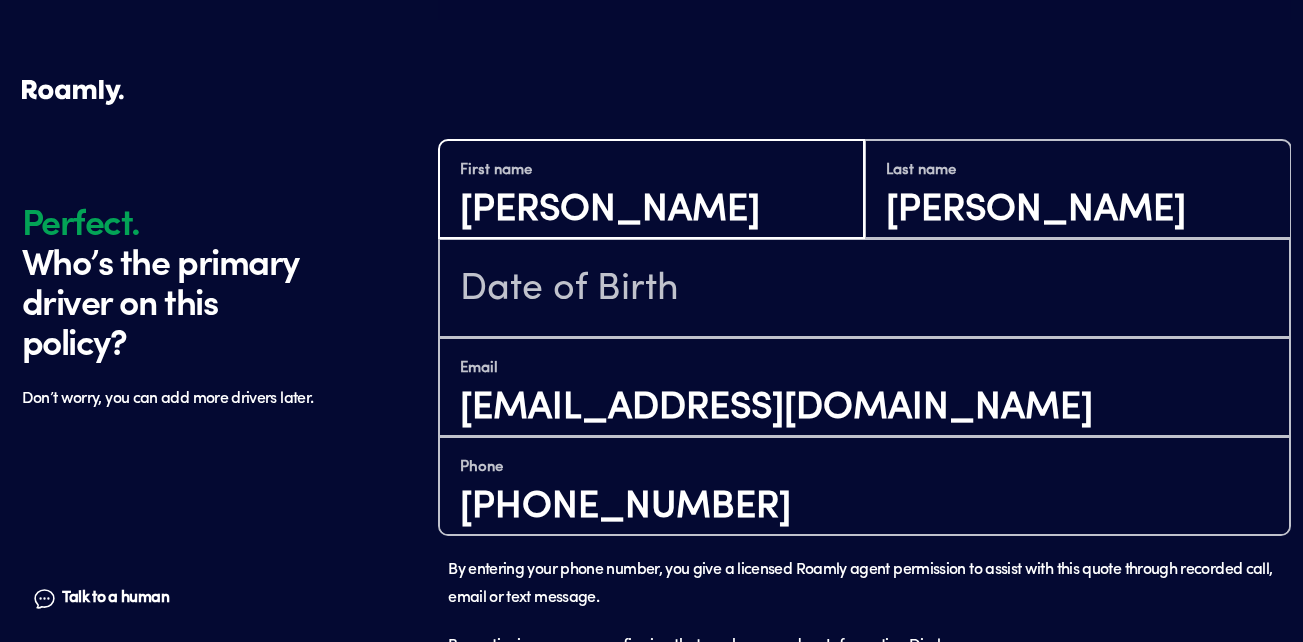 type on "[PERSON_NAME]" 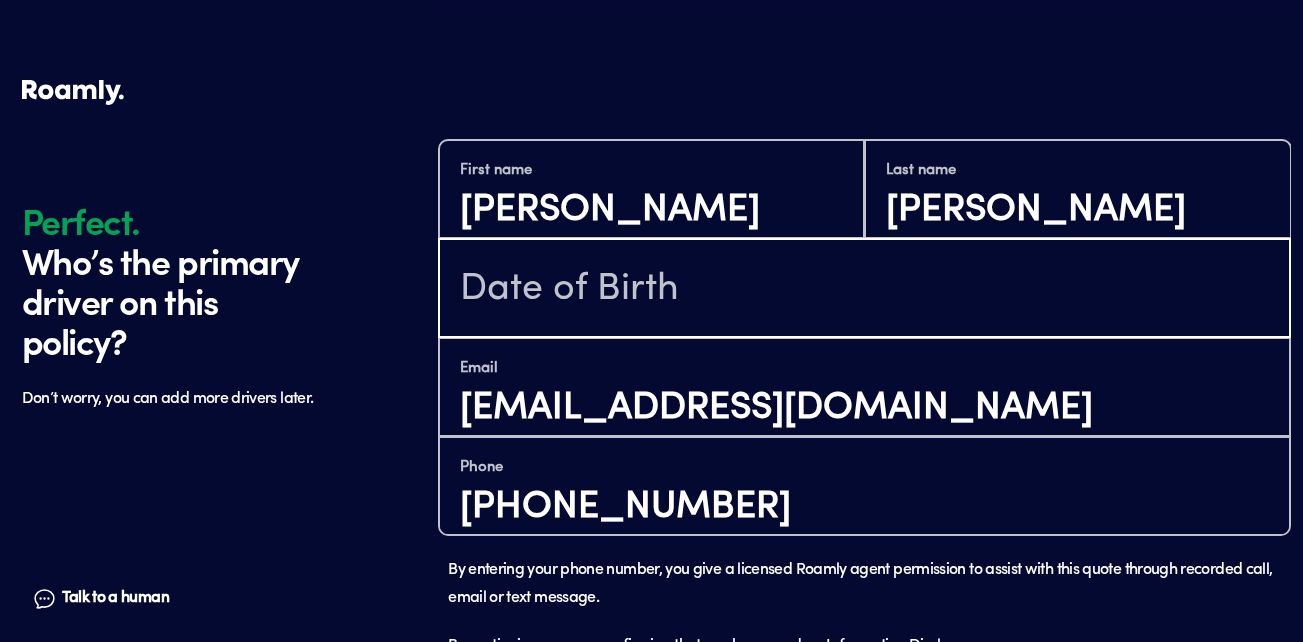 click at bounding box center [864, 290] 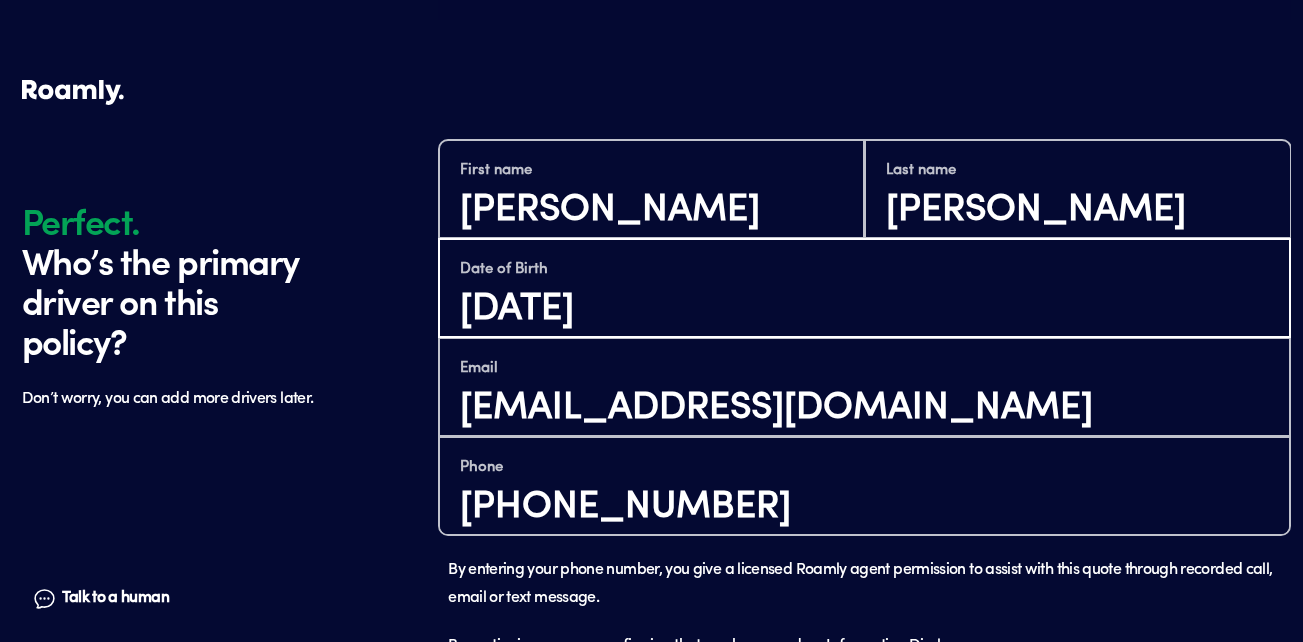 type on "[DATE]" 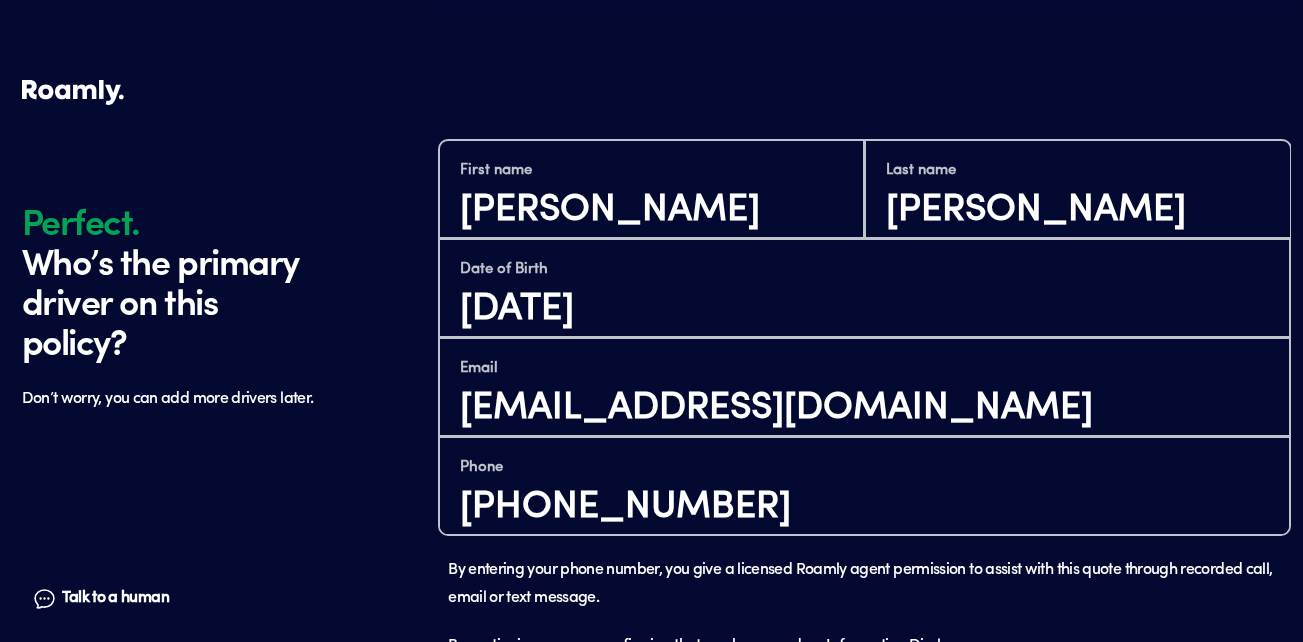 drag, startPoint x: 1301, startPoint y: 437, endPoint x: 1307, endPoint y: 507, distance: 70.256676 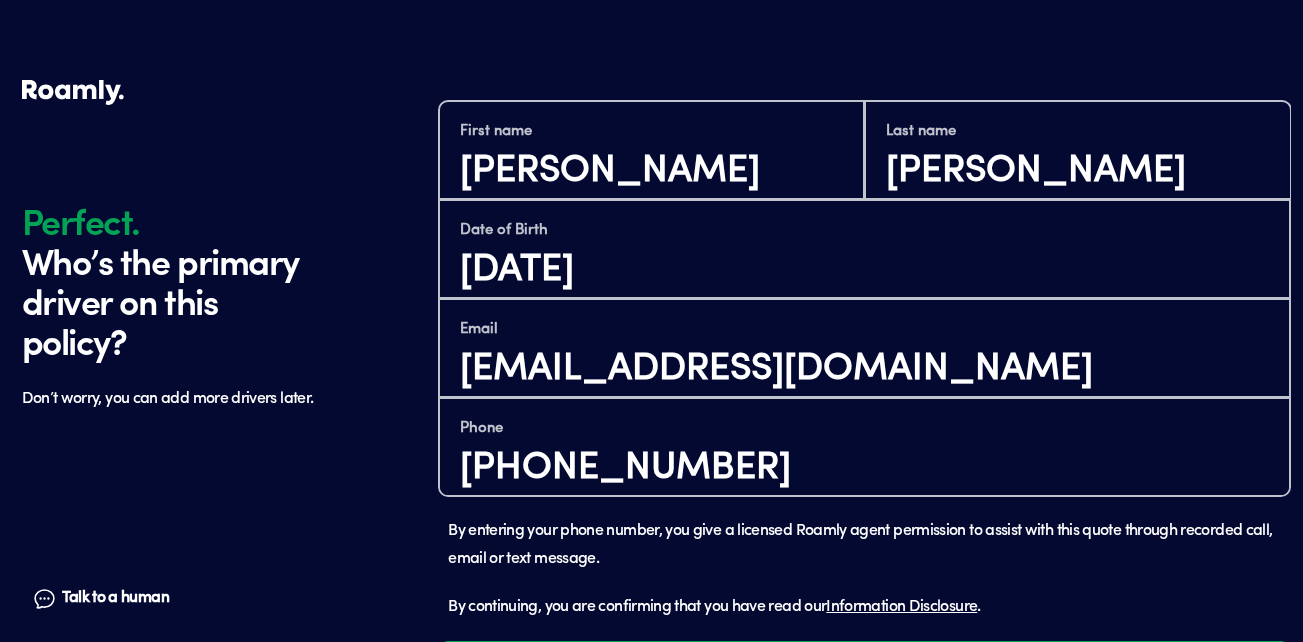 scroll, scrollTop: 1335, scrollLeft: 0, axis: vertical 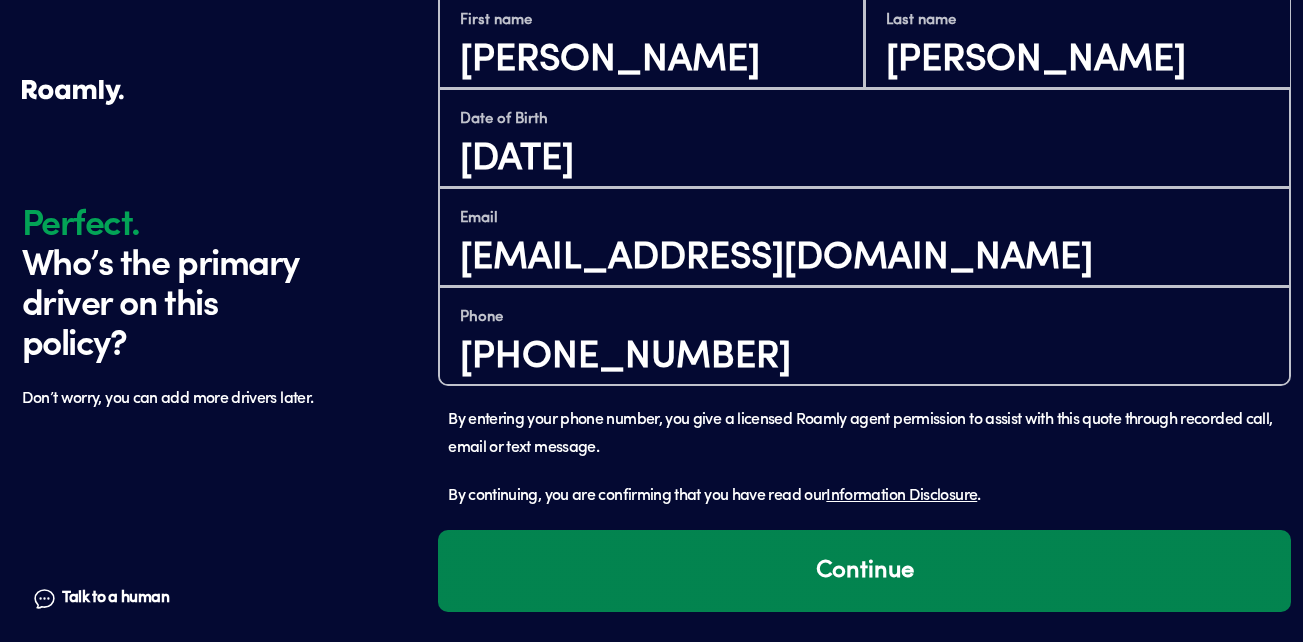 click on "Continue" at bounding box center (864, 571) 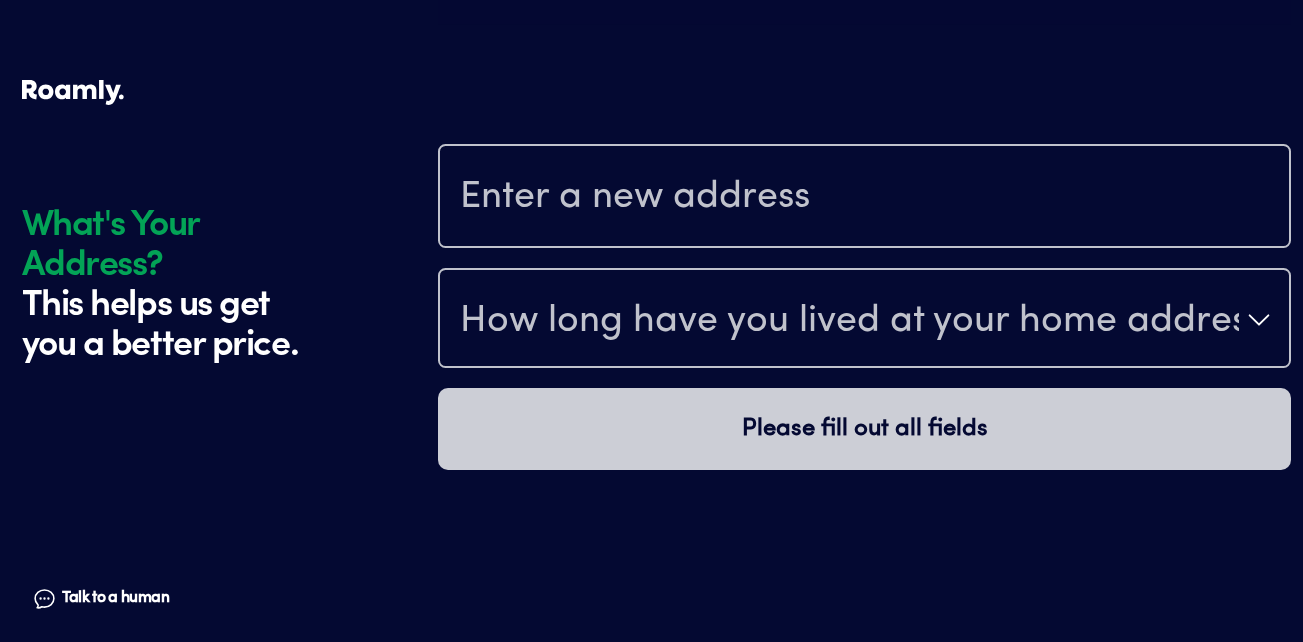 scroll, scrollTop: 1885, scrollLeft: 0, axis: vertical 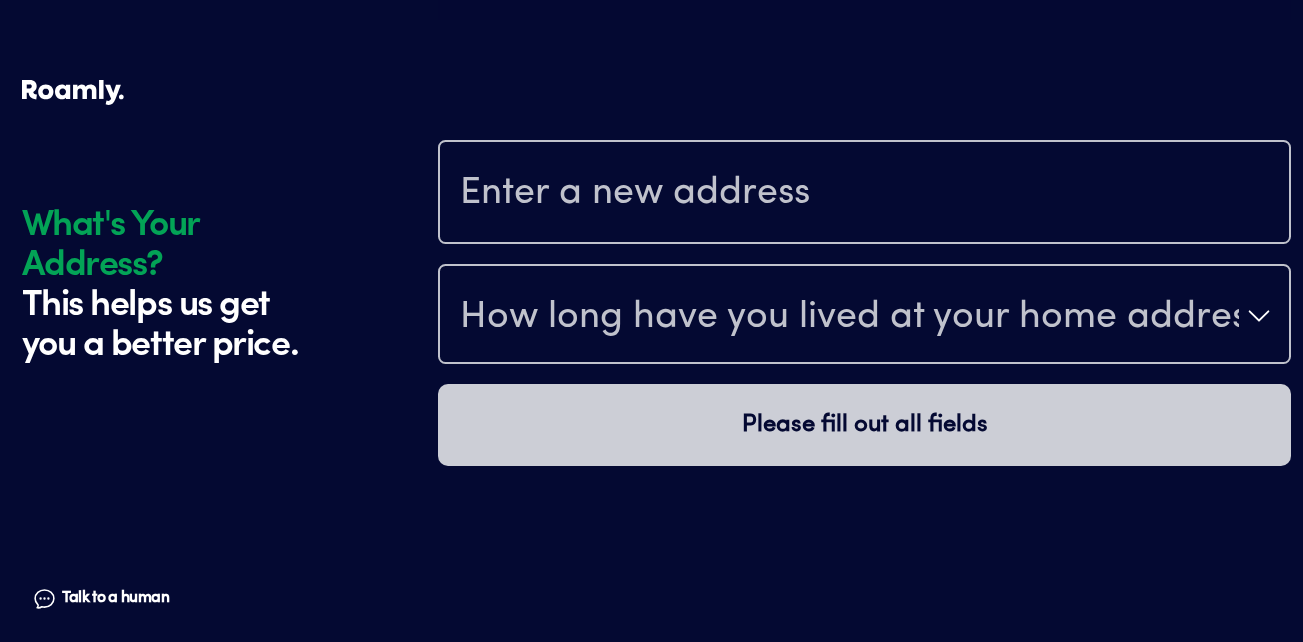 click at bounding box center (864, 194) 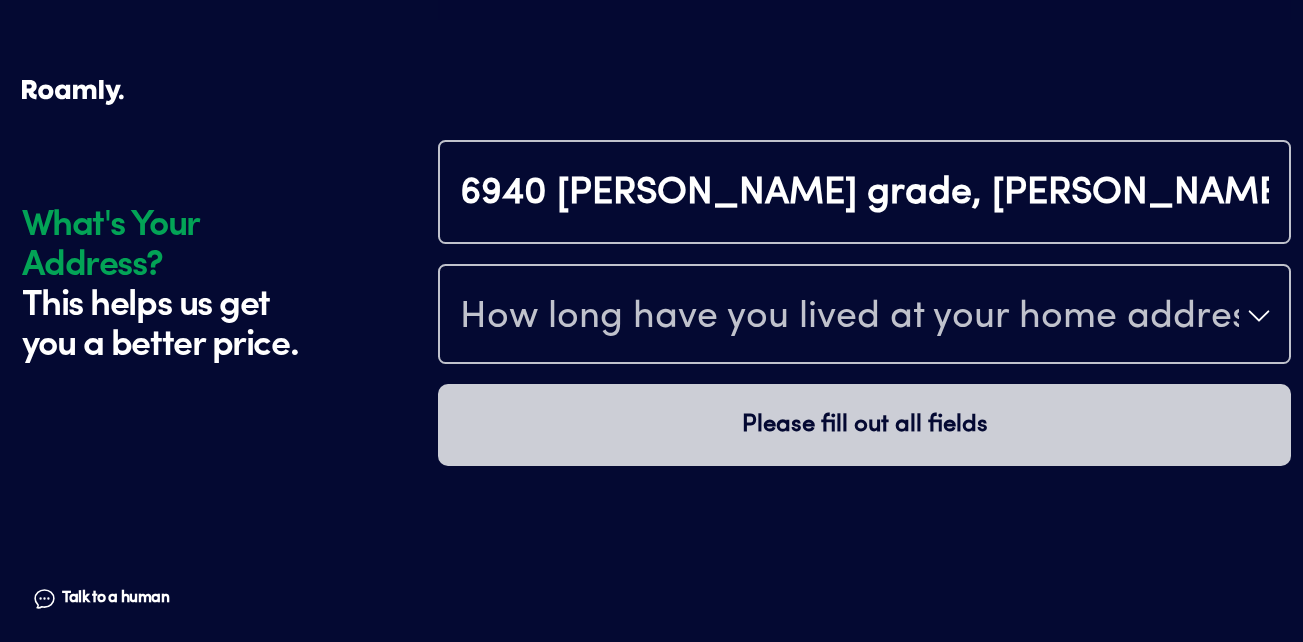 type on "EiFKb2R5IE1vcmdhbiBHcmFkZSwgUGVycnksIEZMLCBVU0EiLiosChQKEgmNnNF83VfpiBF_-JtRcReH4xIUChIJtRUFR9hU6YgR53Zu79frrIE" 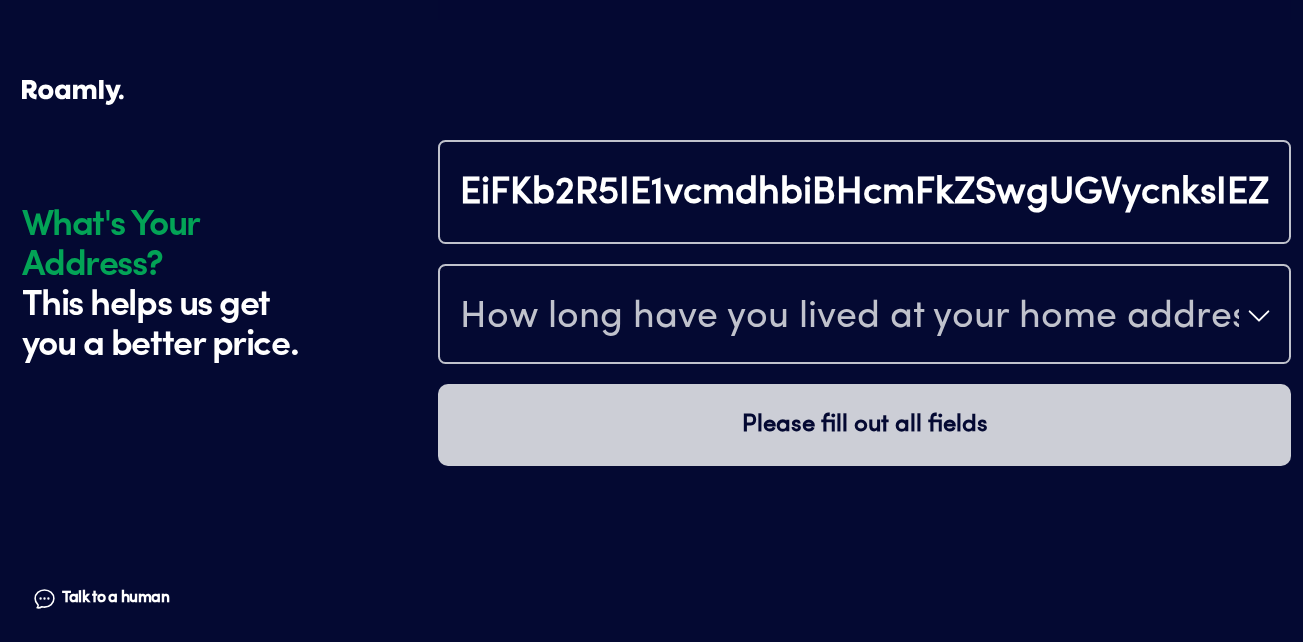 click on "EiFKb2R5IE1vcmdhbiBHcmFkZSwgUGVycnksIEZMLCBVU0EiLiosChQKEgmNnNF83VfpiBF_-JtRcReH4xIUChIJtRUFR9hU6YgR53Zu79frrIE How long have you lived at your home address? Please fill out all fields" at bounding box center [864, 317] 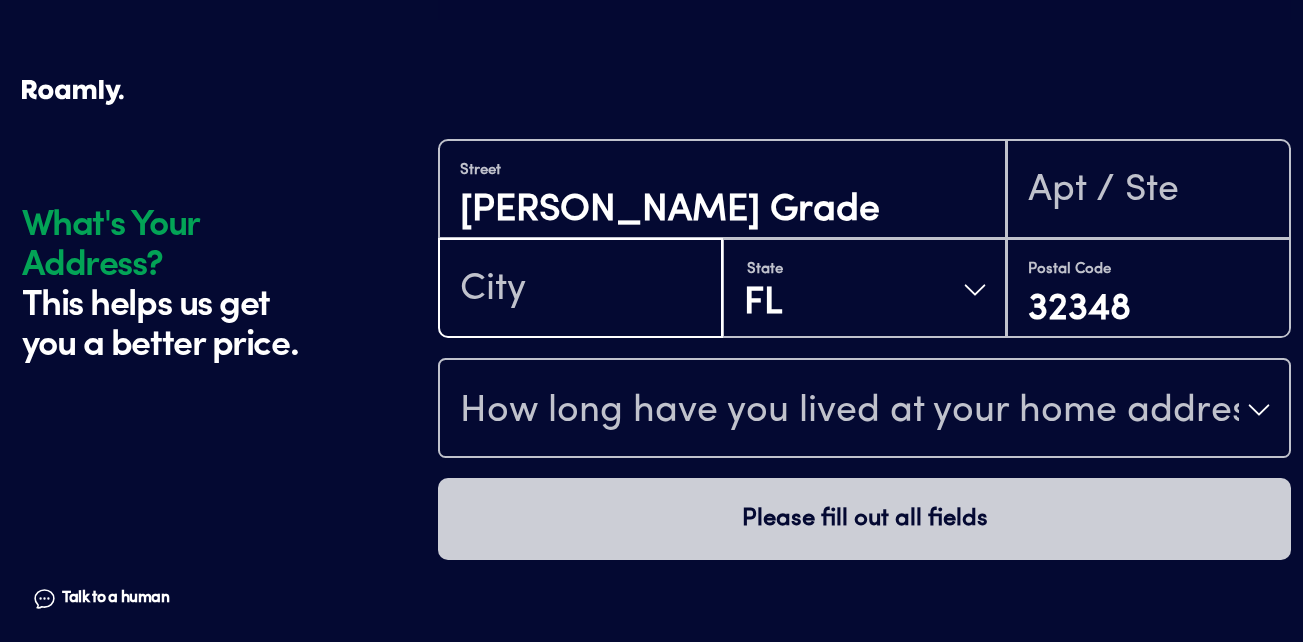 click at bounding box center [580, 290] 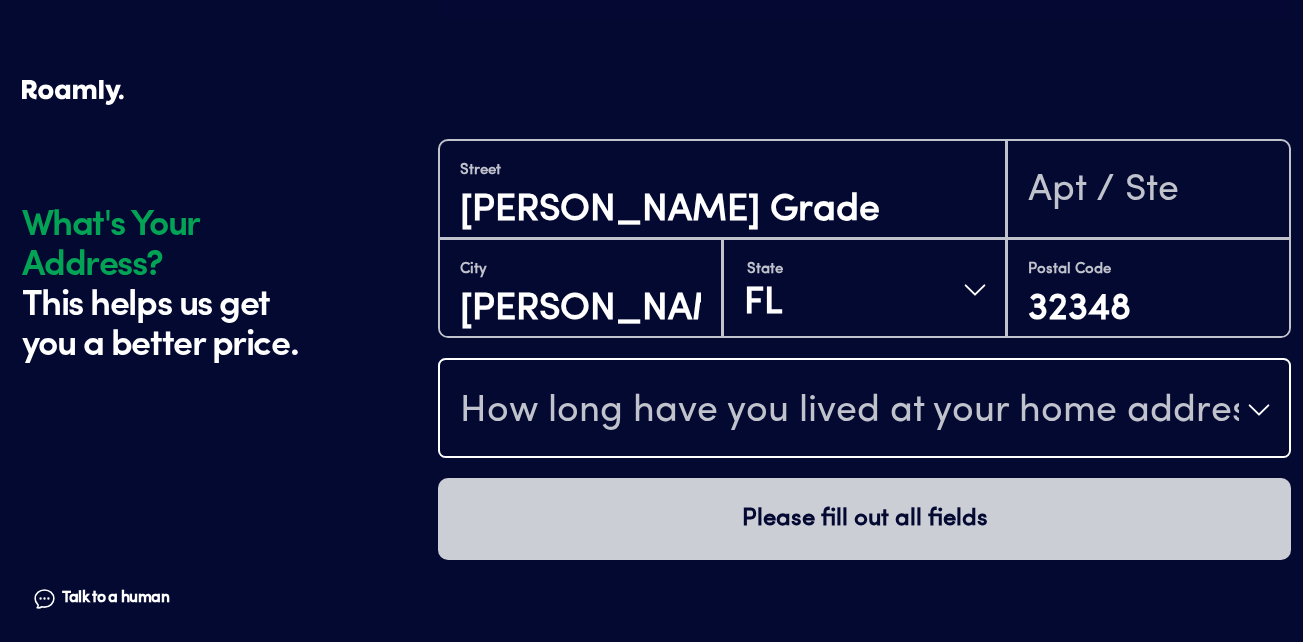 click on "How long have you lived at your home address?" at bounding box center [849, 412] 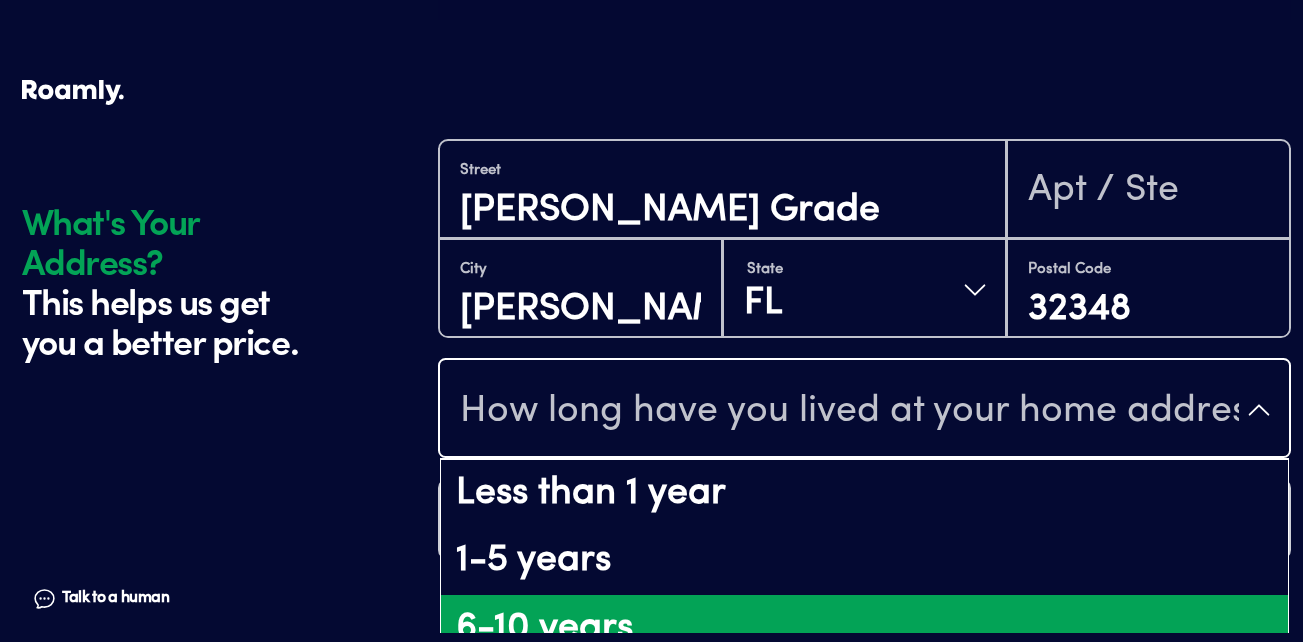 scroll, scrollTop: 29, scrollLeft: 0, axis: vertical 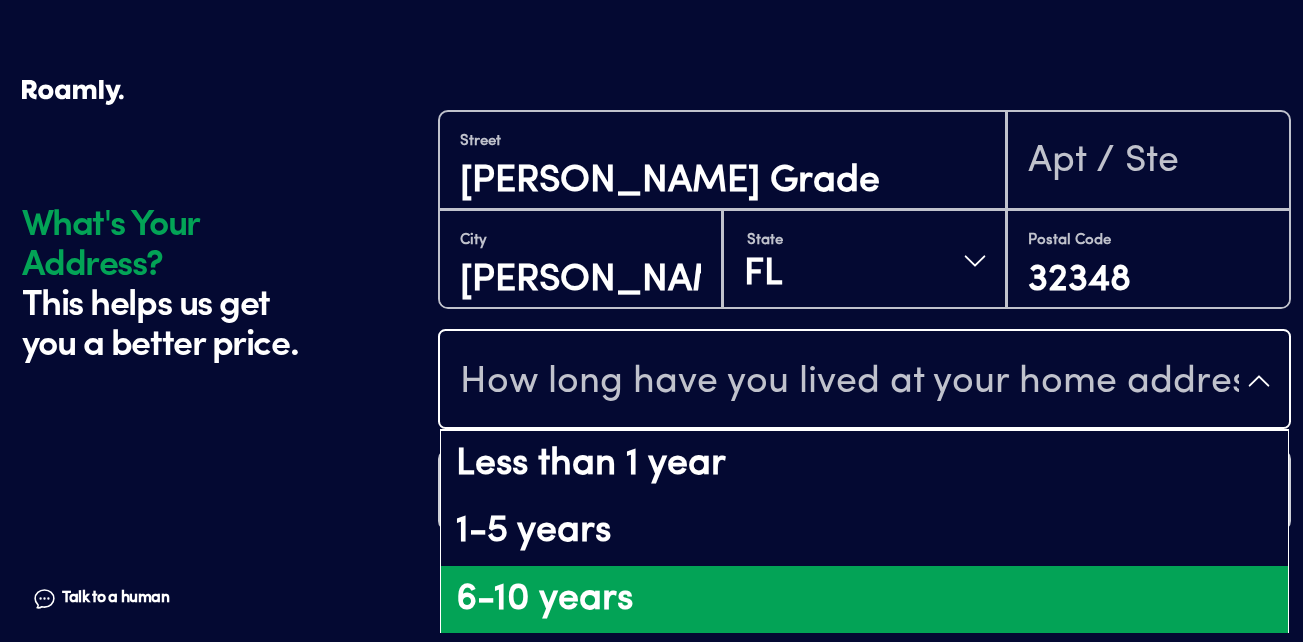 click on "6-10 years" at bounding box center [864, 600] 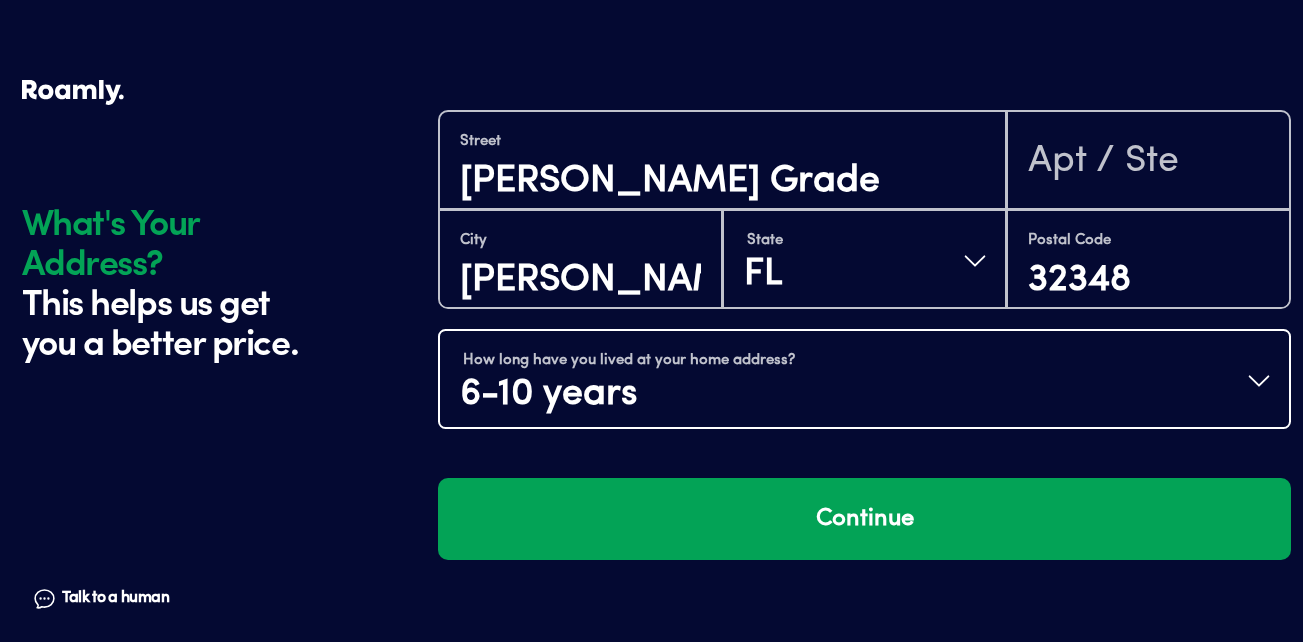 scroll, scrollTop: 0, scrollLeft: 0, axis: both 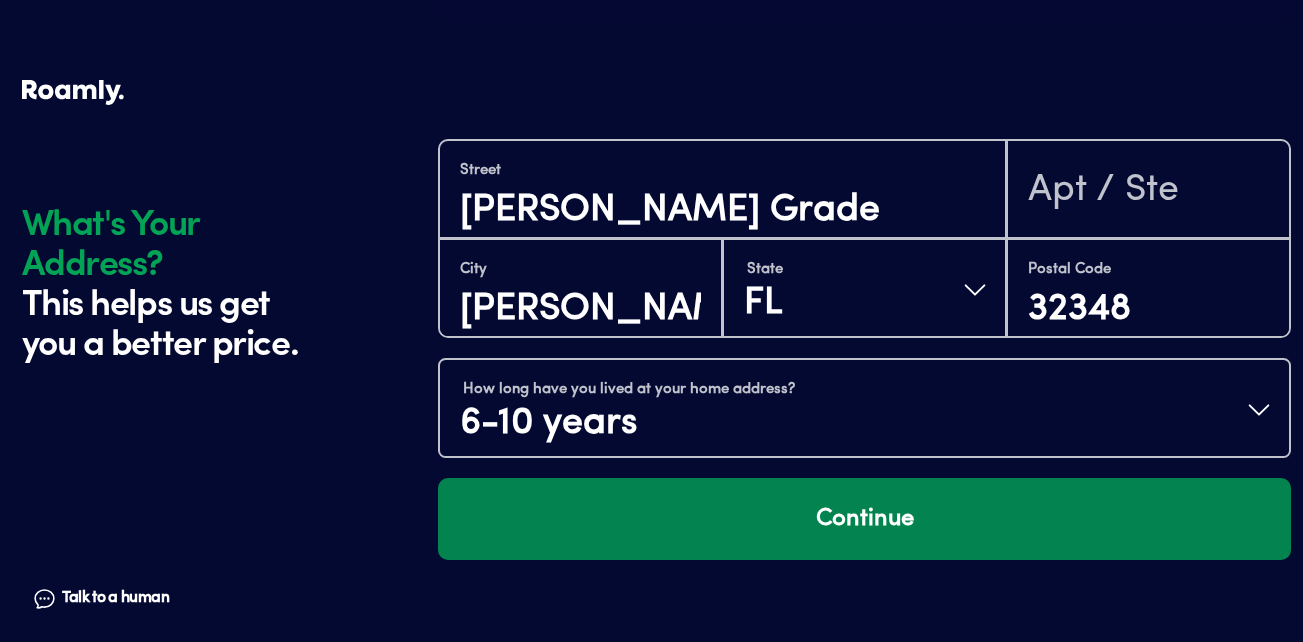 click on "Continue" at bounding box center [864, 519] 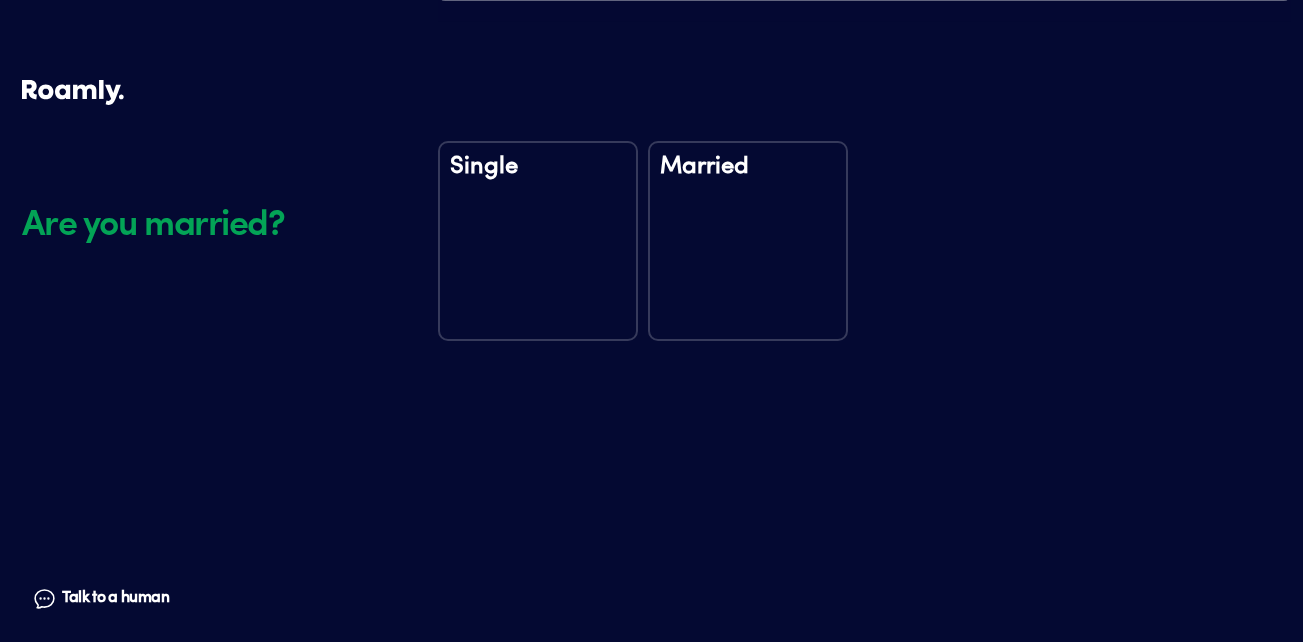scroll, scrollTop: 2356, scrollLeft: 0, axis: vertical 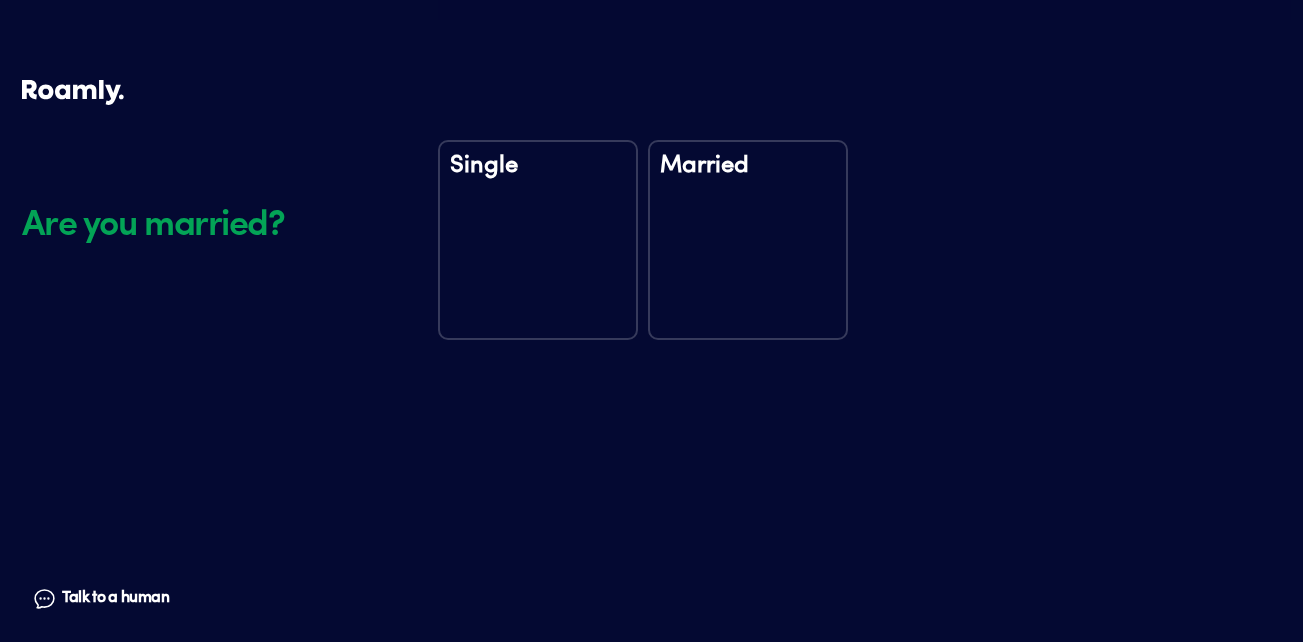 click on "Married" at bounding box center (748, 240) 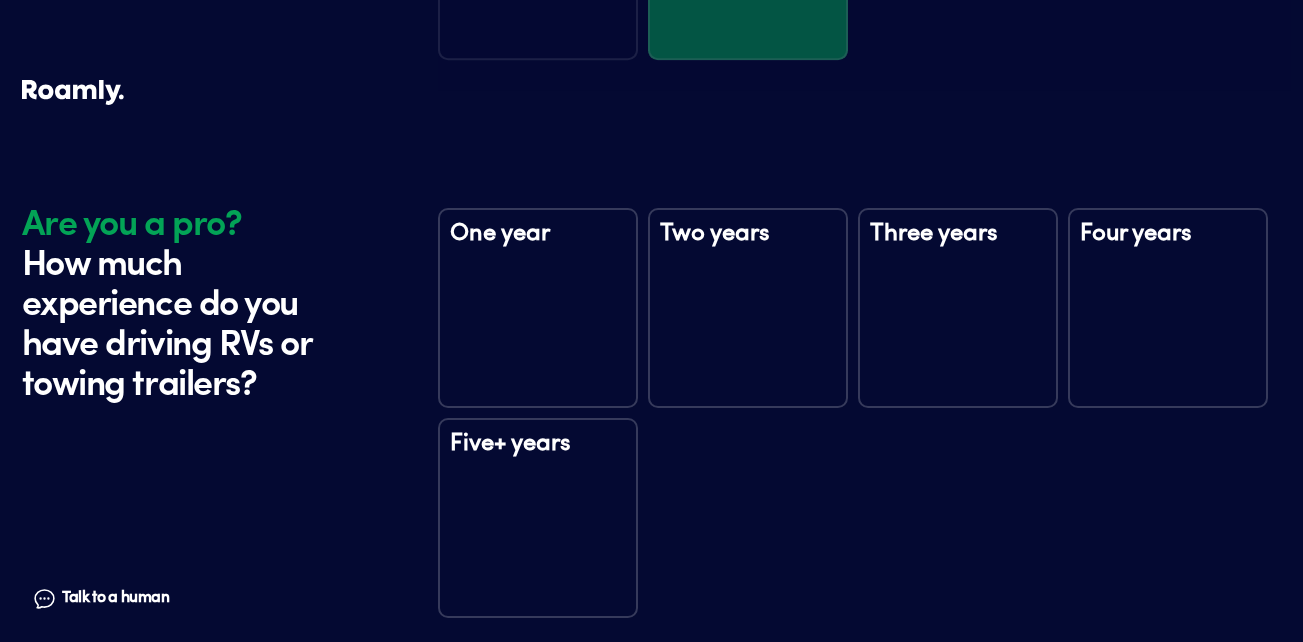 scroll, scrollTop: 2746, scrollLeft: 0, axis: vertical 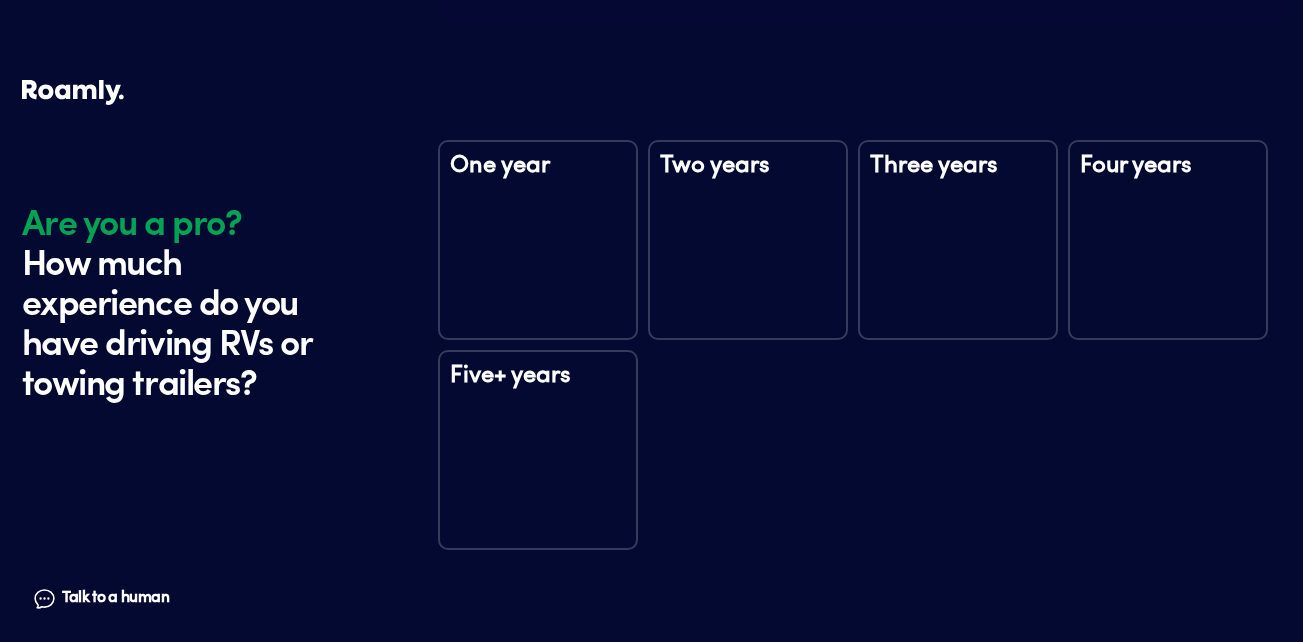 click on "Two years" at bounding box center [748, 240] 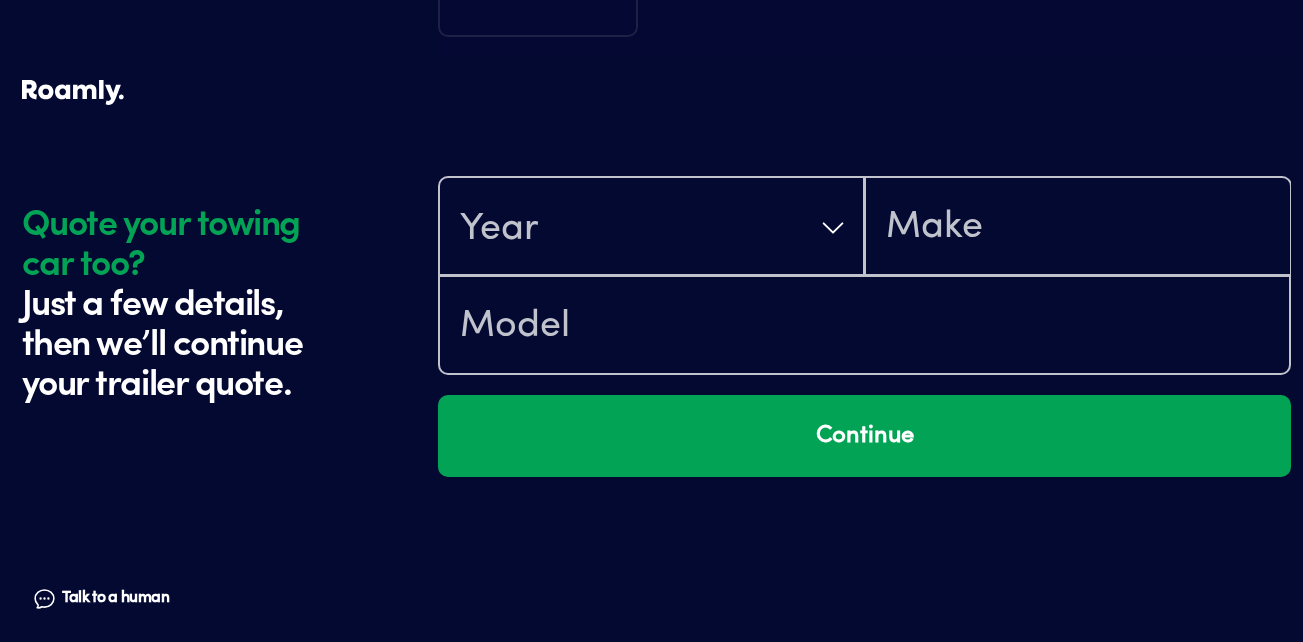 scroll, scrollTop: 3336, scrollLeft: 0, axis: vertical 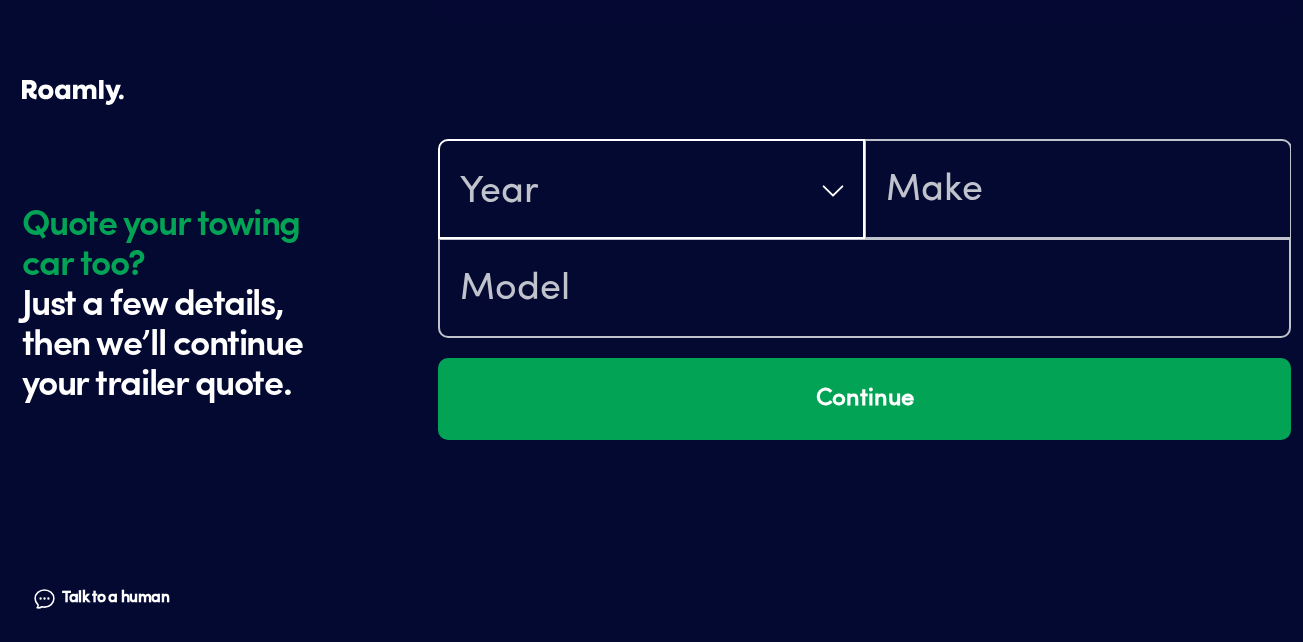 click on "Year" at bounding box center [651, 191] 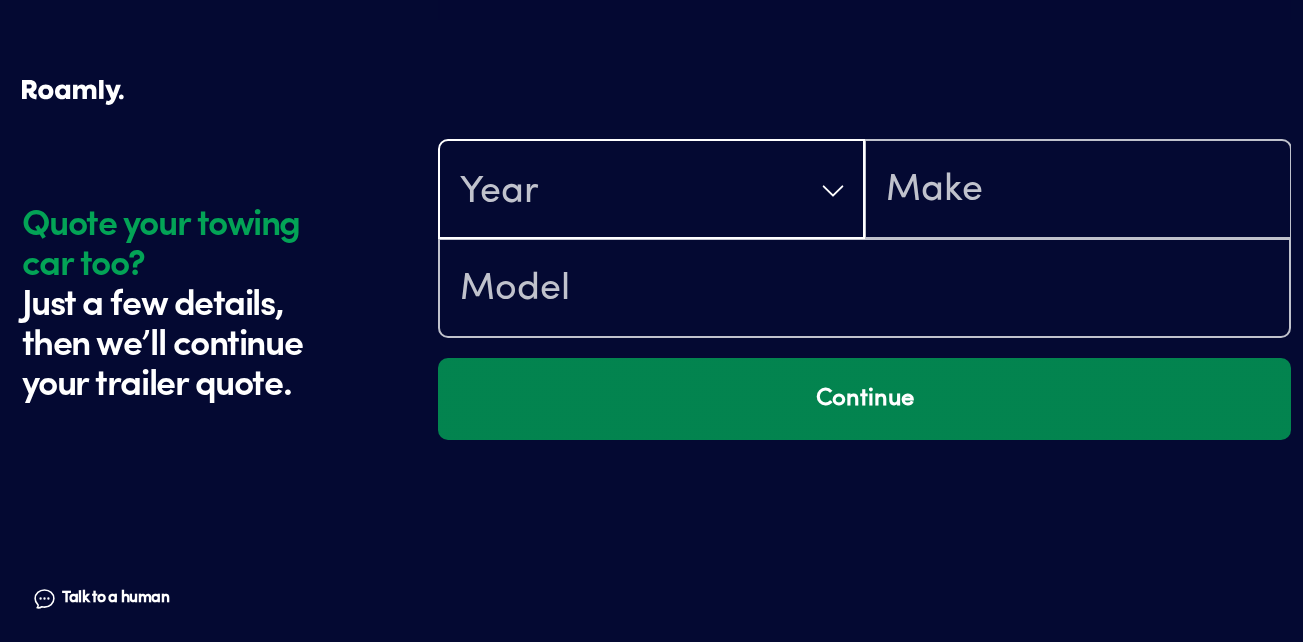click on "Continue" at bounding box center [864, 399] 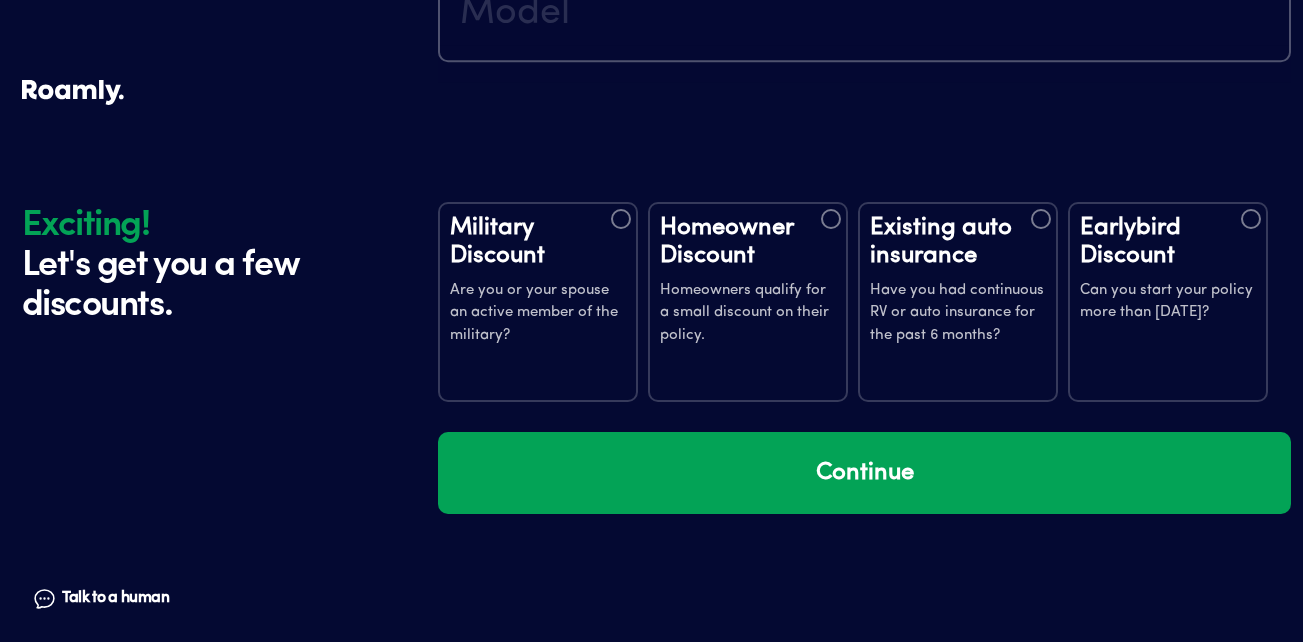 scroll, scrollTop: 3714, scrollLeft: 0, axis: vertical 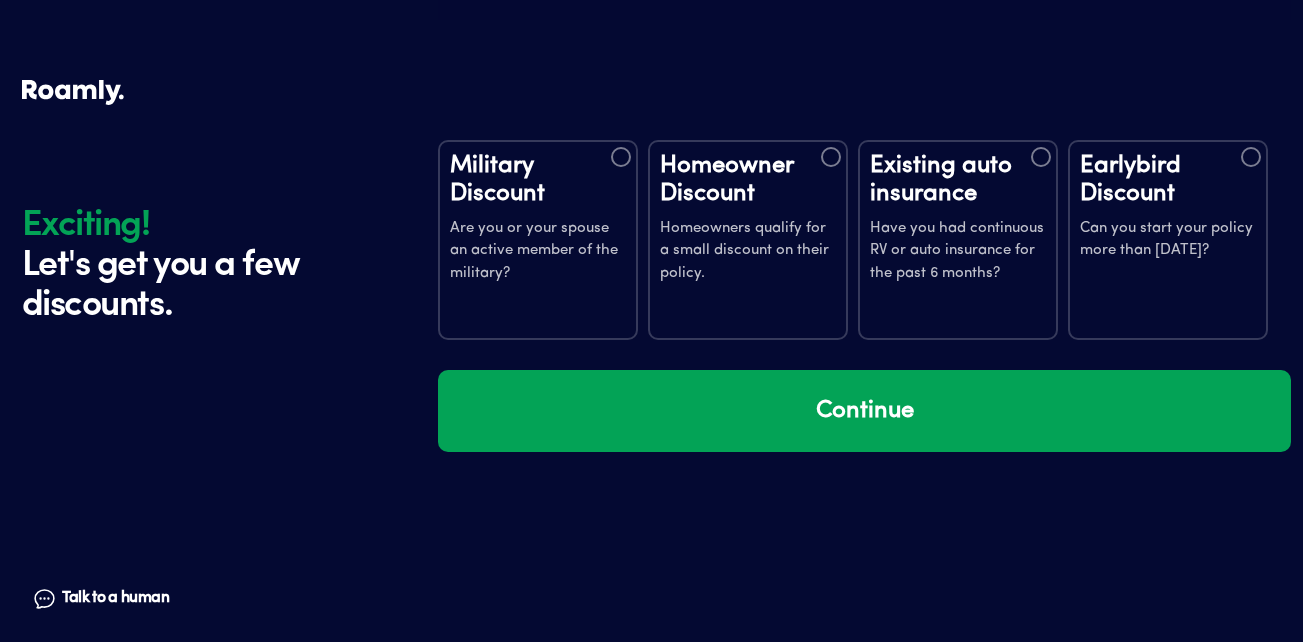 click on "Homeowners qualify for a small discount on their policy." at bounding box center (748, 252) 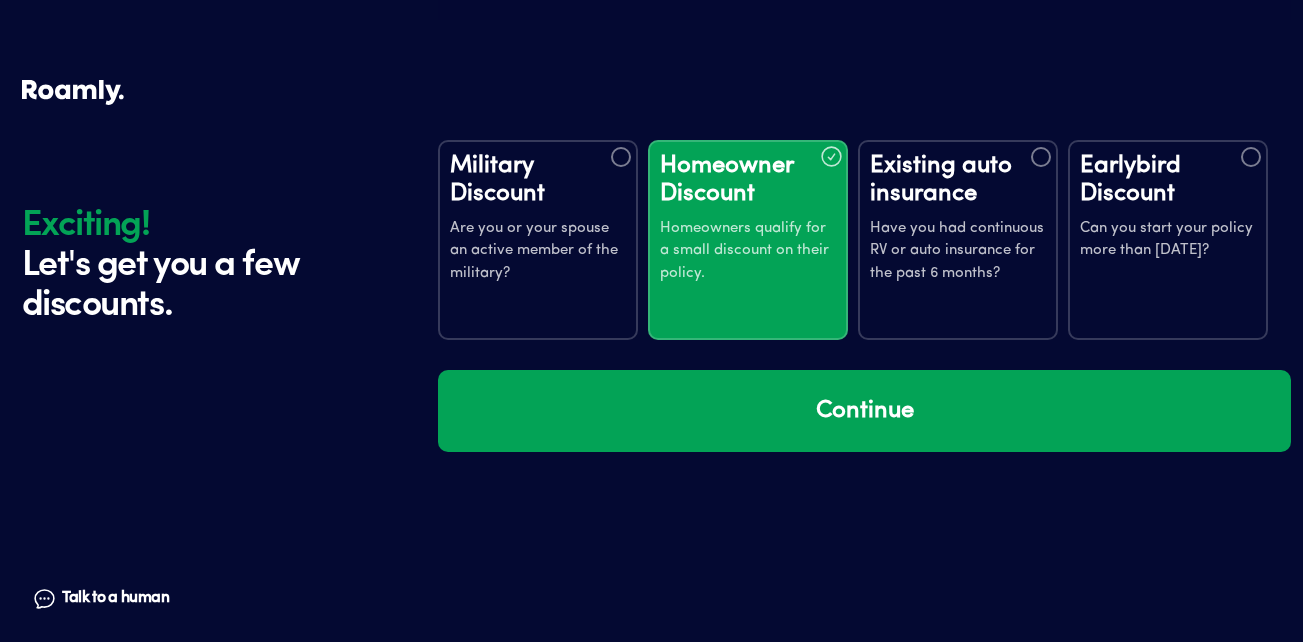 click on "Can you start your policy more than [DATE]?" at bounding box center [1168, 240] 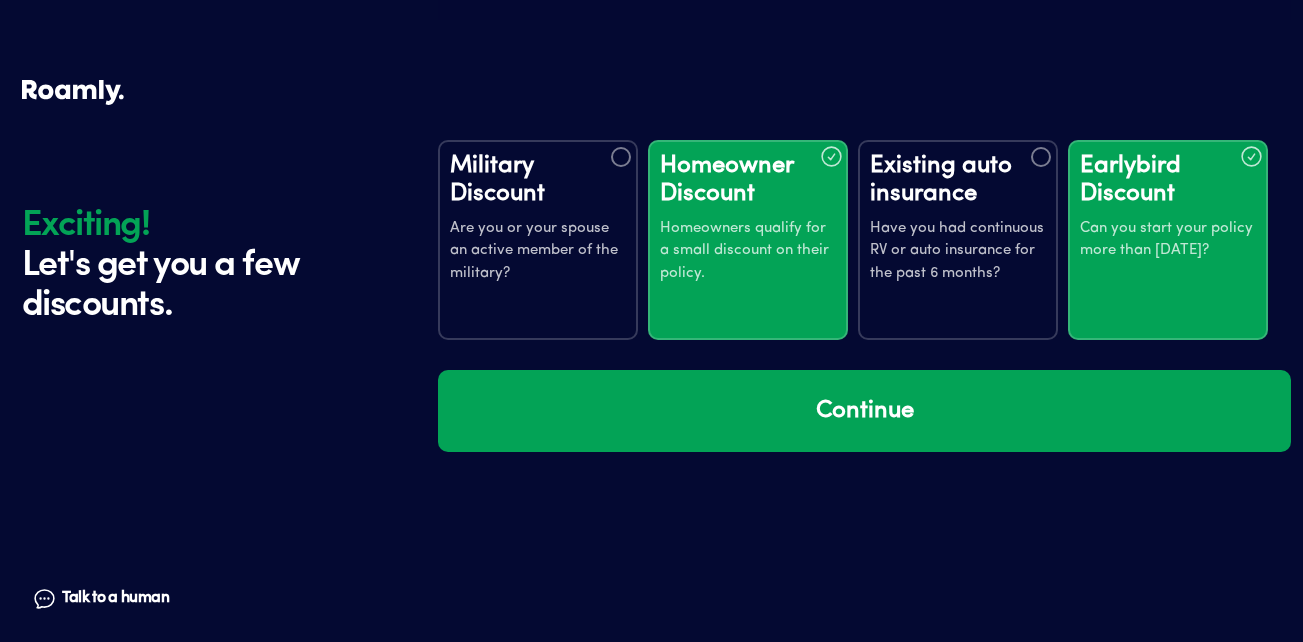 click on "Existing auto insurance Have you had continuous RV or auto insurance for the past 6 months?" at bounding box center (958, 240) 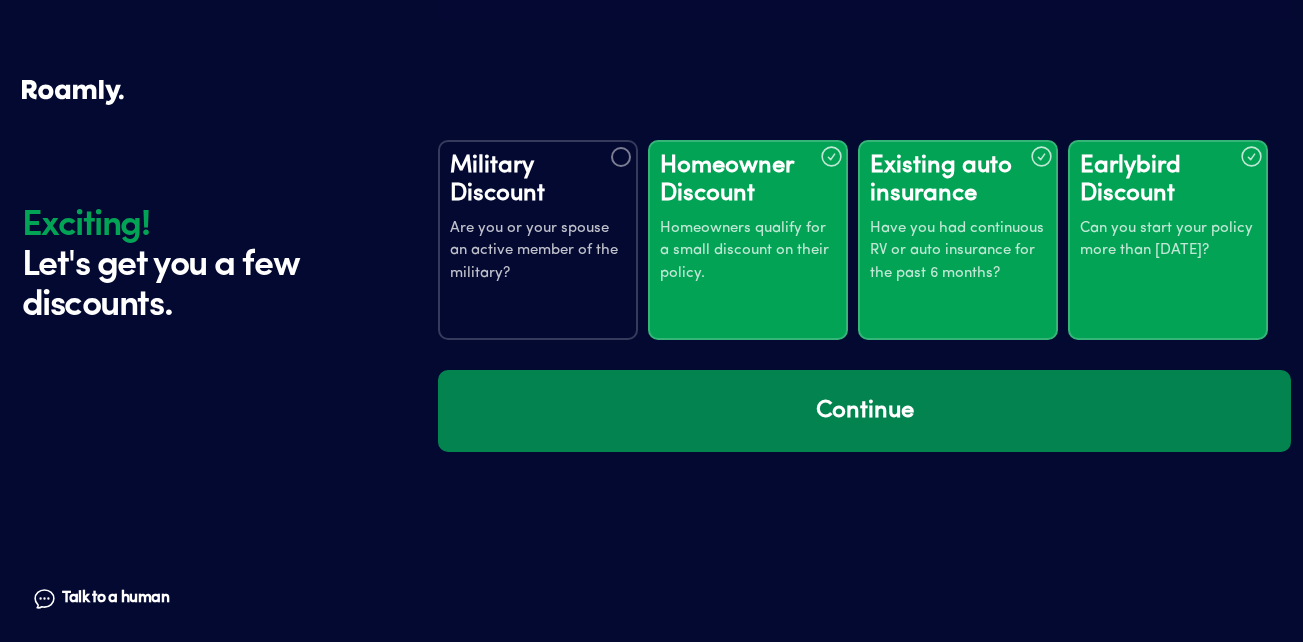 click on "Continue" at bounding box center [864, 411] 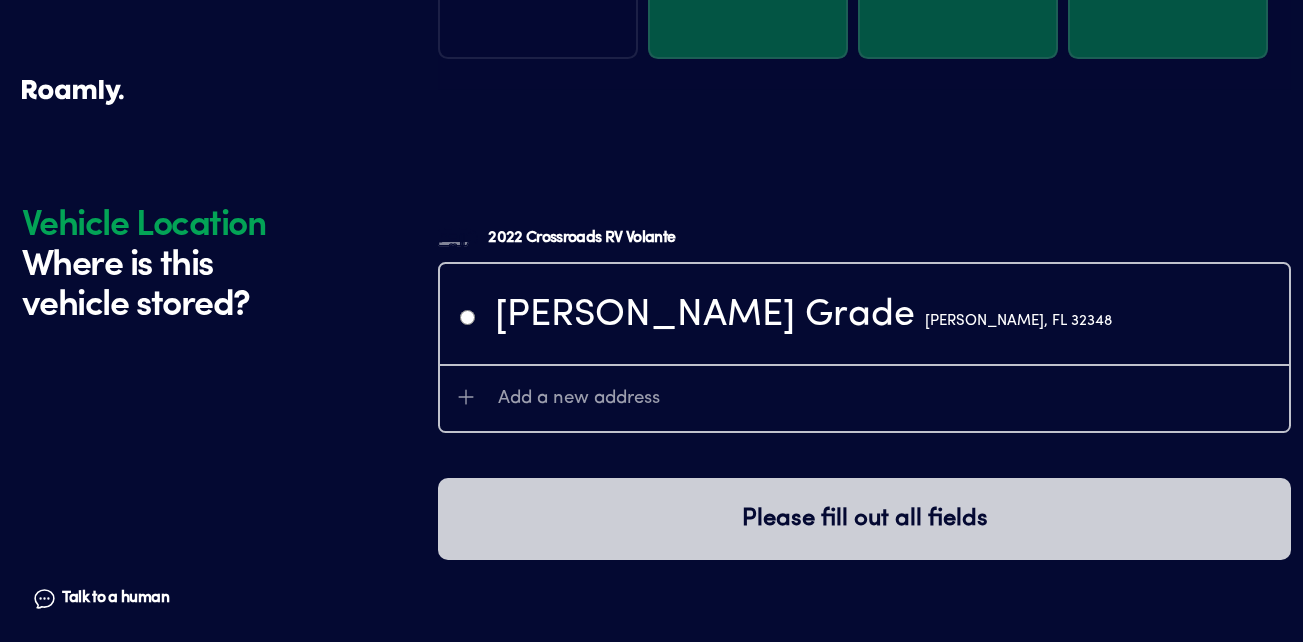 scroll, scrollTop: 4104, scrollLeft: 0, axis: vertical 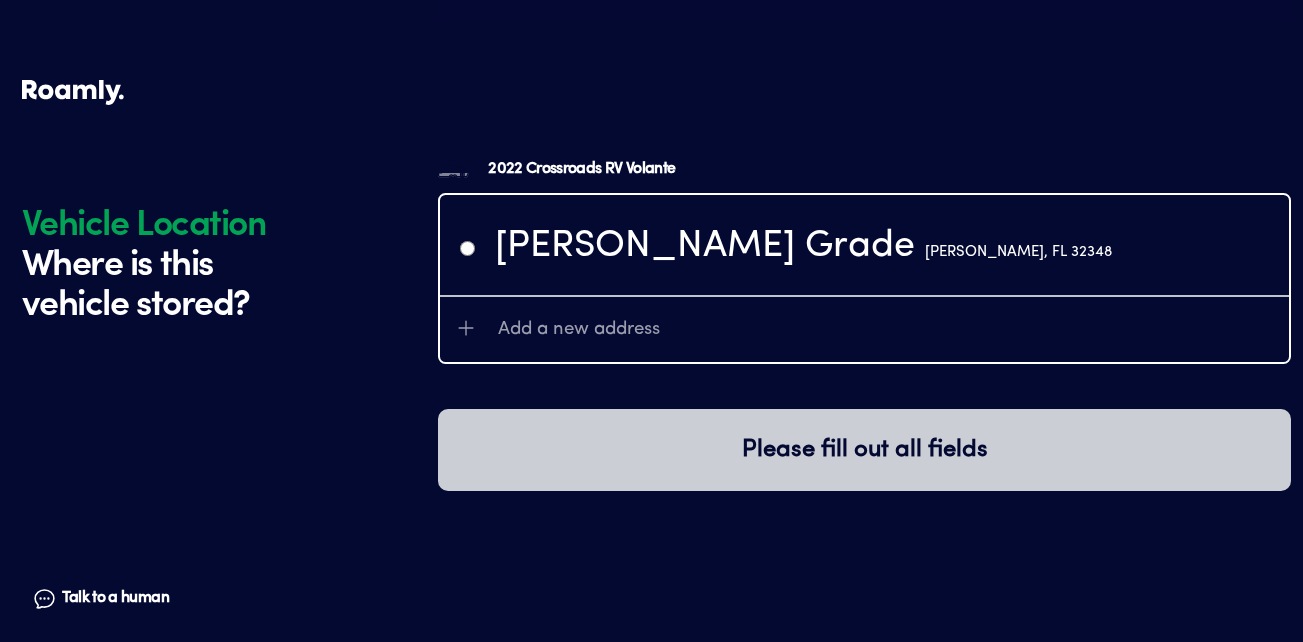 click on "[PERSON_NAME], FL 32348" at bounding box center (1018, 252) 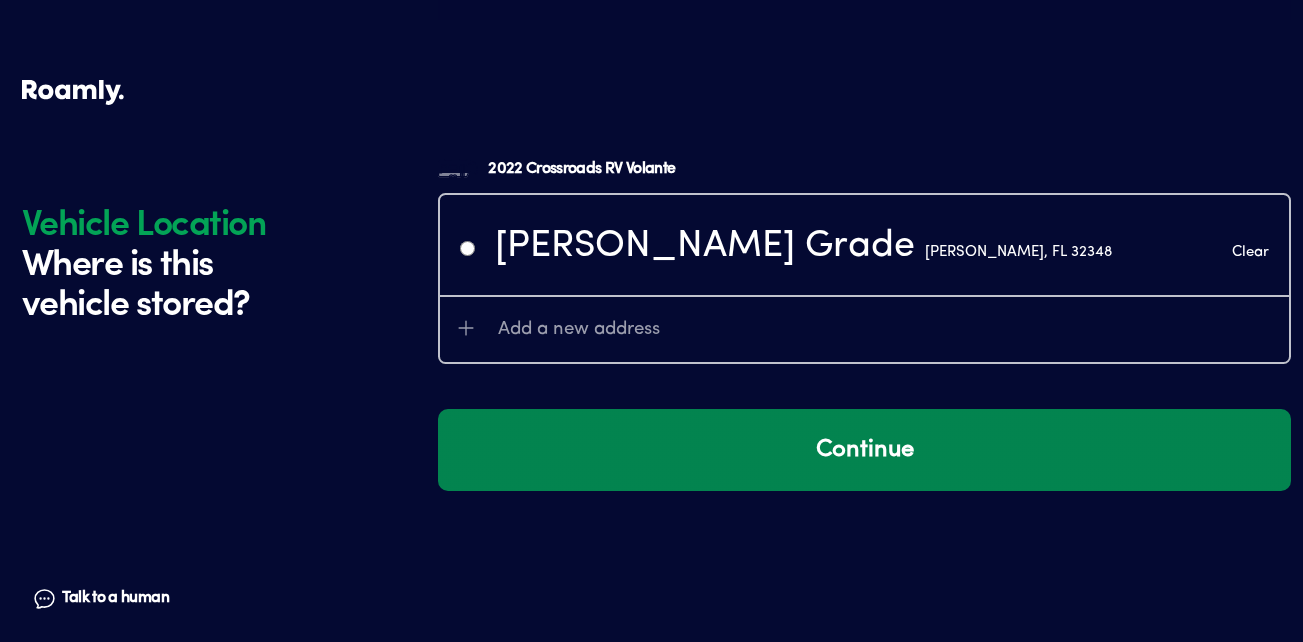 click on "Continue" at bounding box center (864, 450) 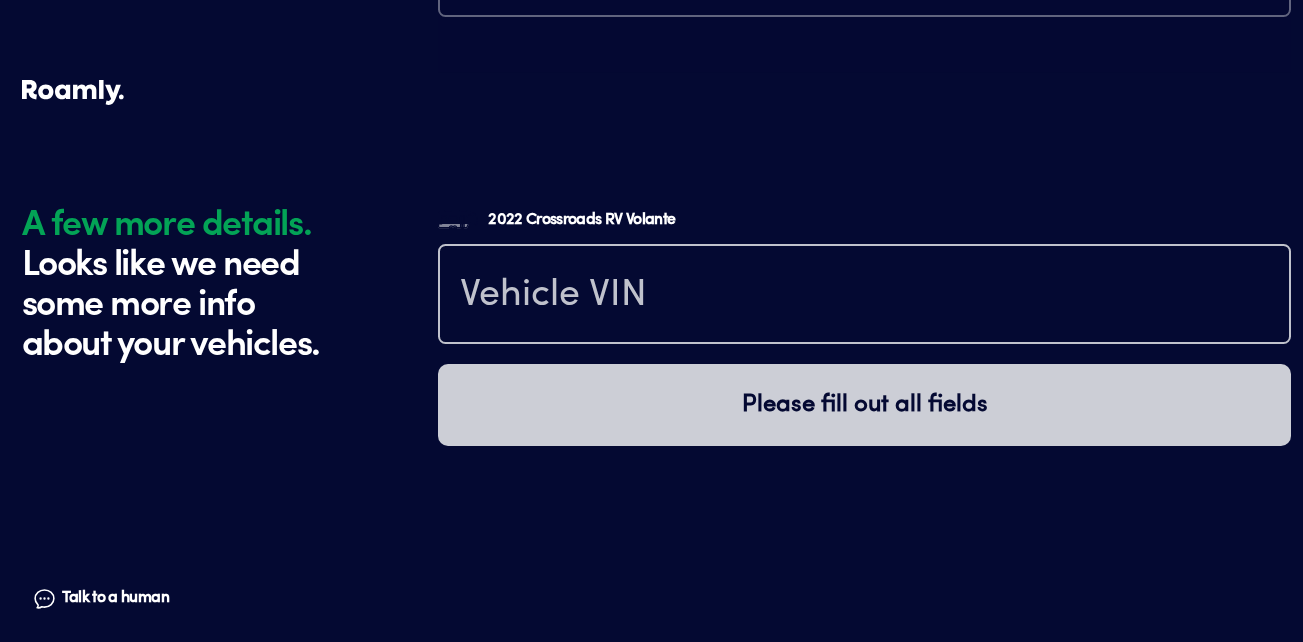 scroll, scrollTop: 4543, scrollLeft: 0, axis: vertical 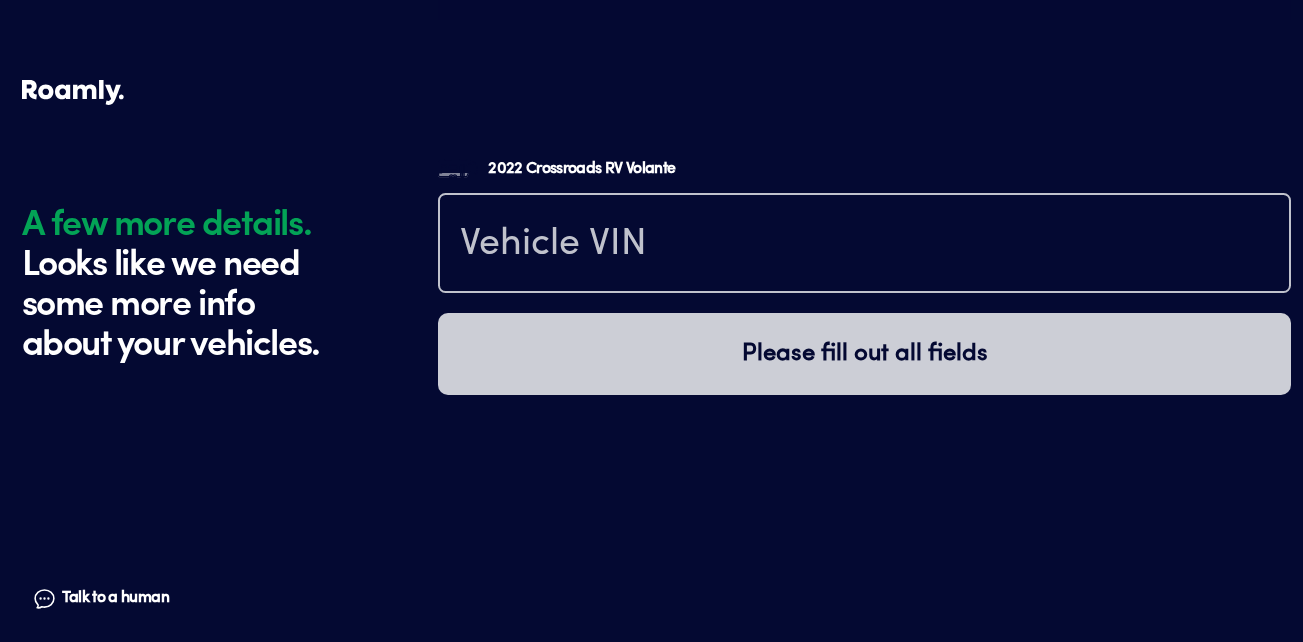 click at bounding box center (864, 243) 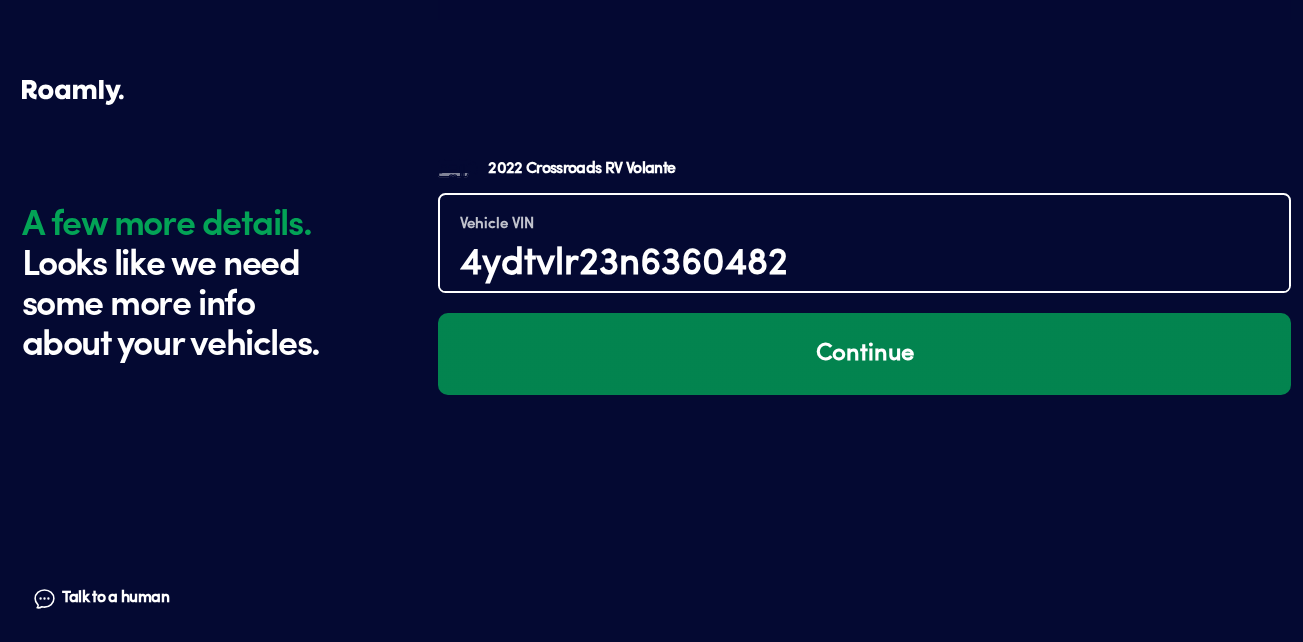 type on "4ydtvlr23n6360482" 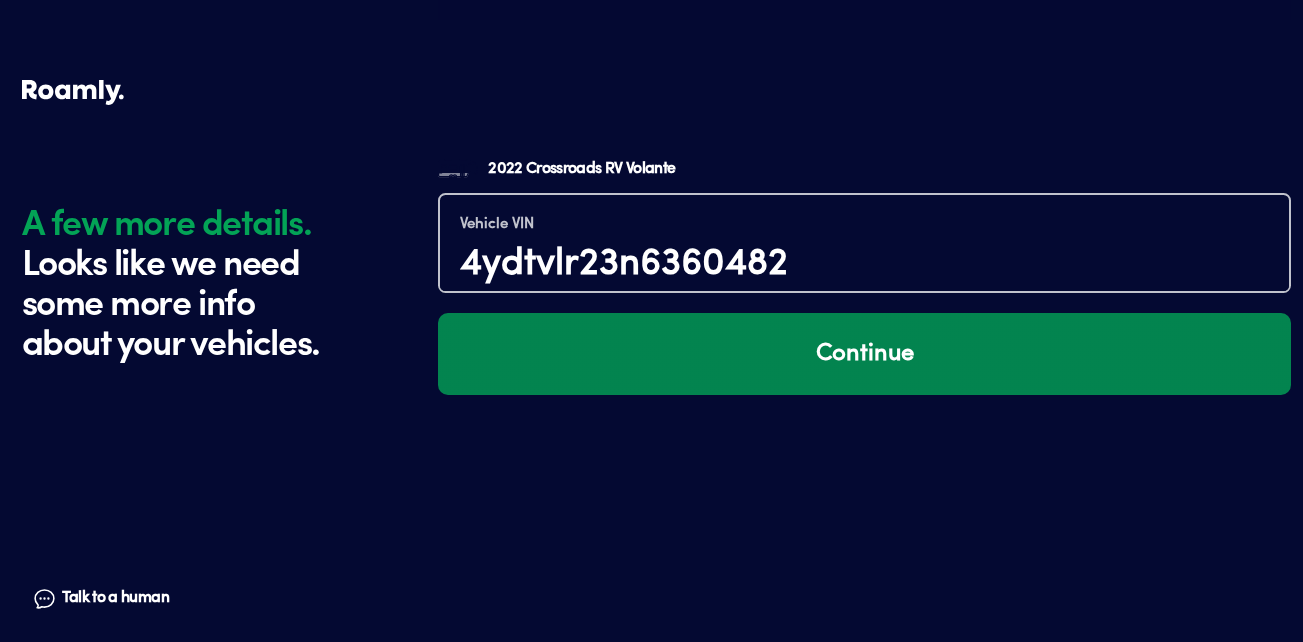 click on "Continue" at bounding box center (864, 354) 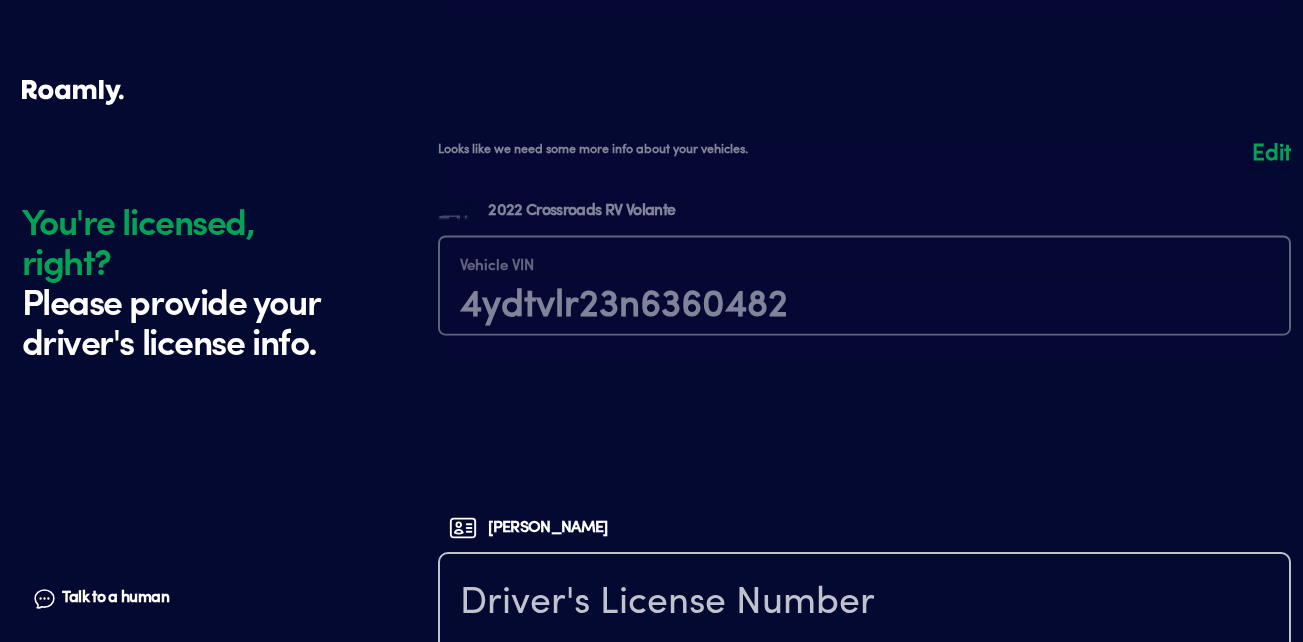 scroll, scrollTop: 4886, scrollLeft: 0, axis: vertical 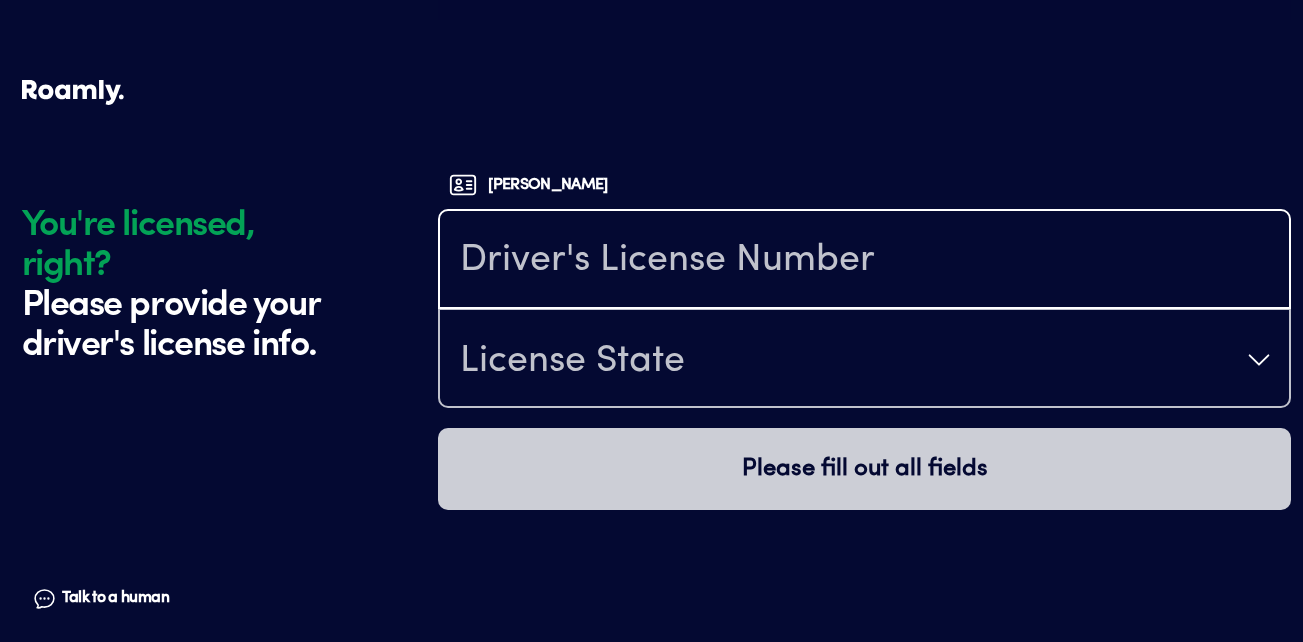 click at bounding box center [864, 261] 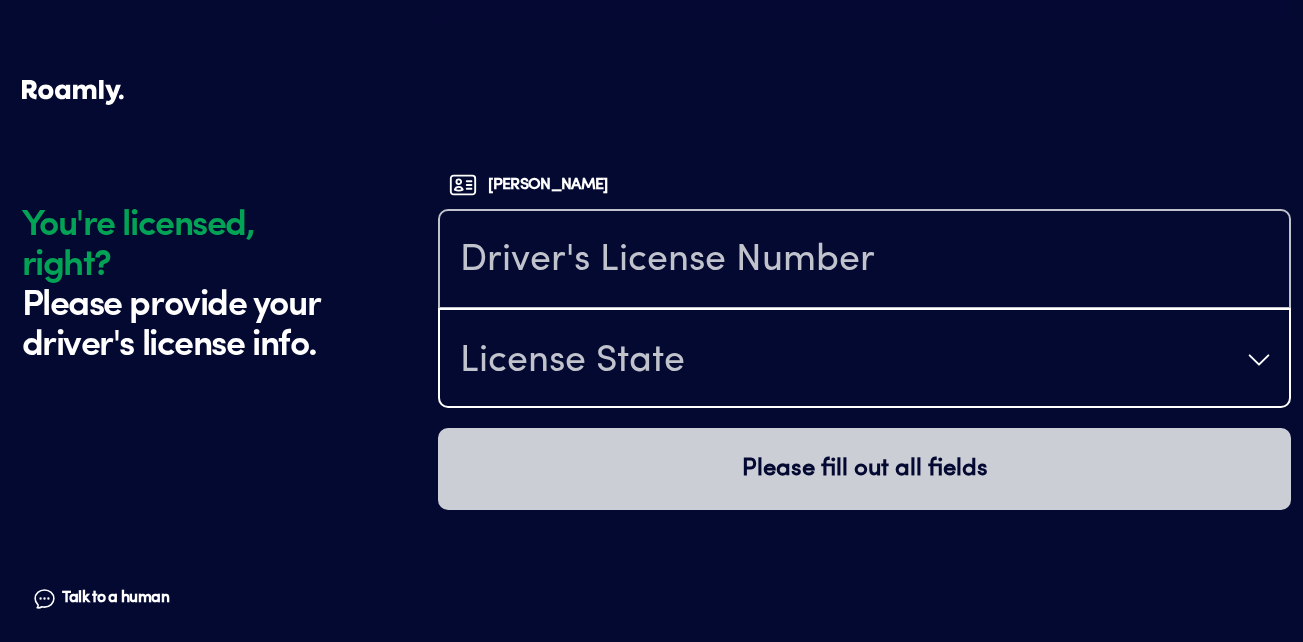 click on "License State" at bounding box center (864, 360) 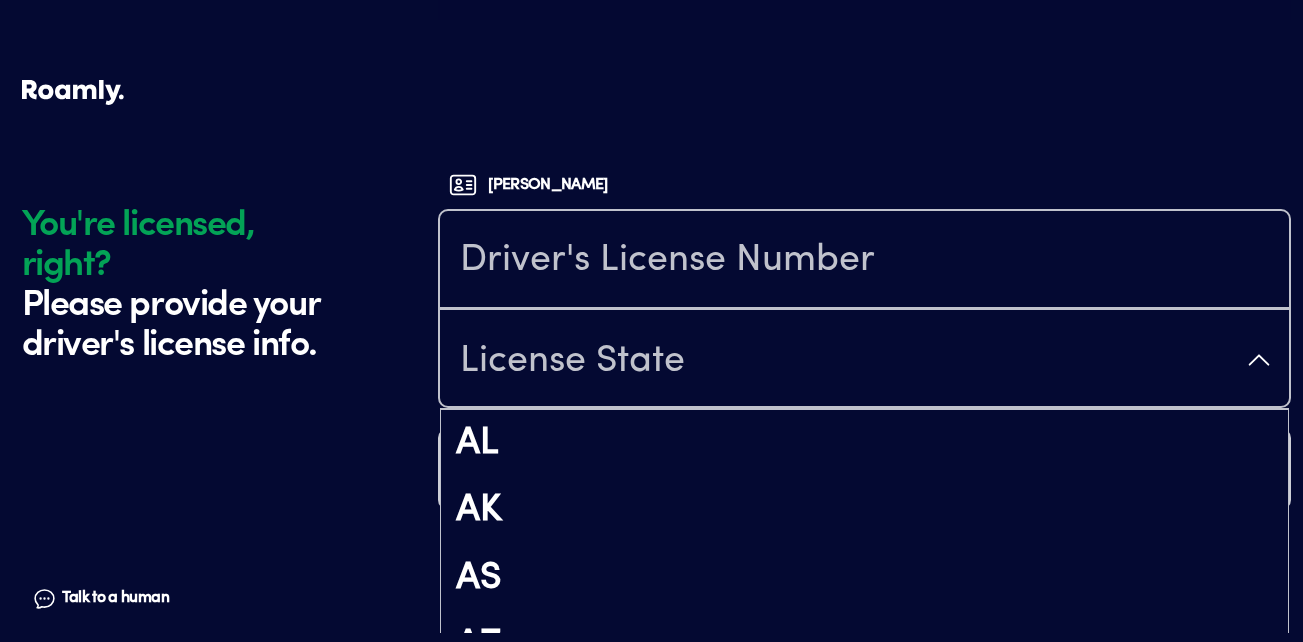 scroll, scrollTop: 246, scrollLeft: 0, axis: vertical 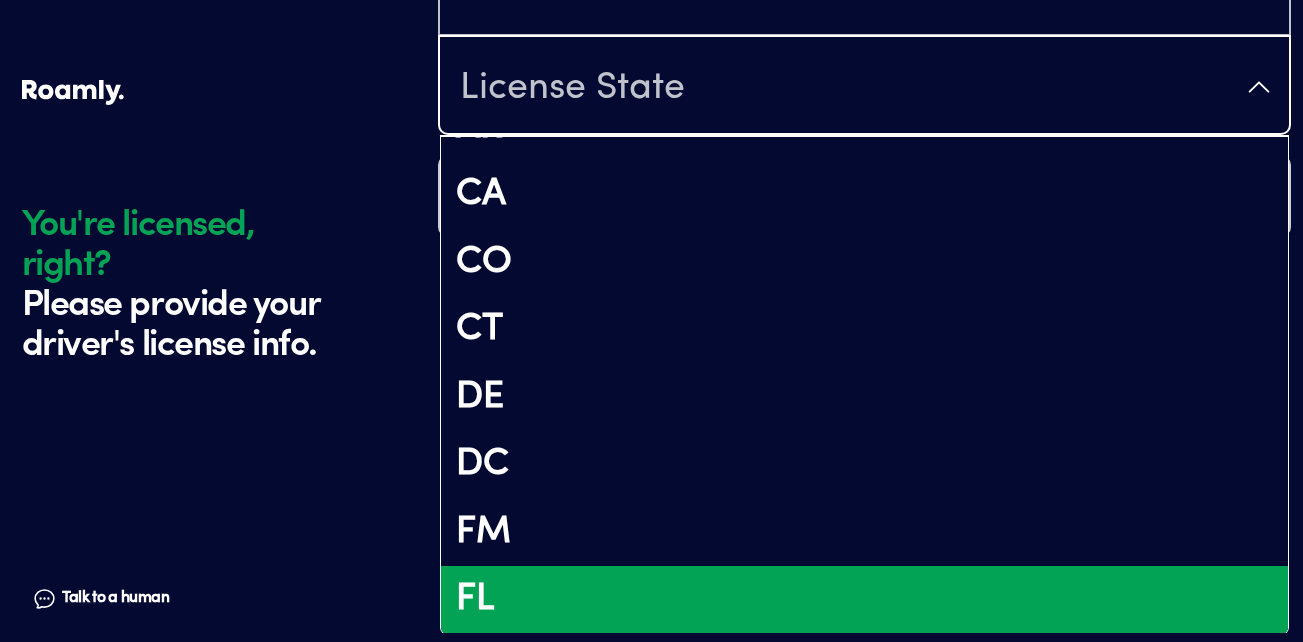 click on "FL" at bounding box center [864, 600] 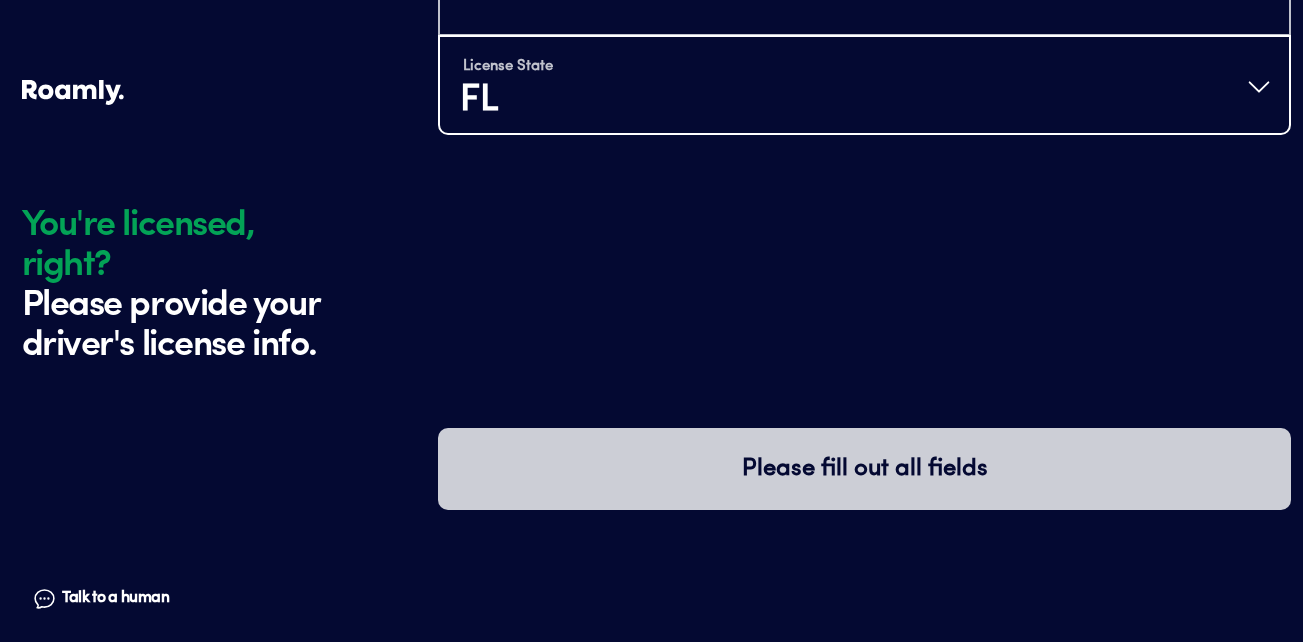 scroll, scrollTop: 0, scrollLeft: 0, axis: both 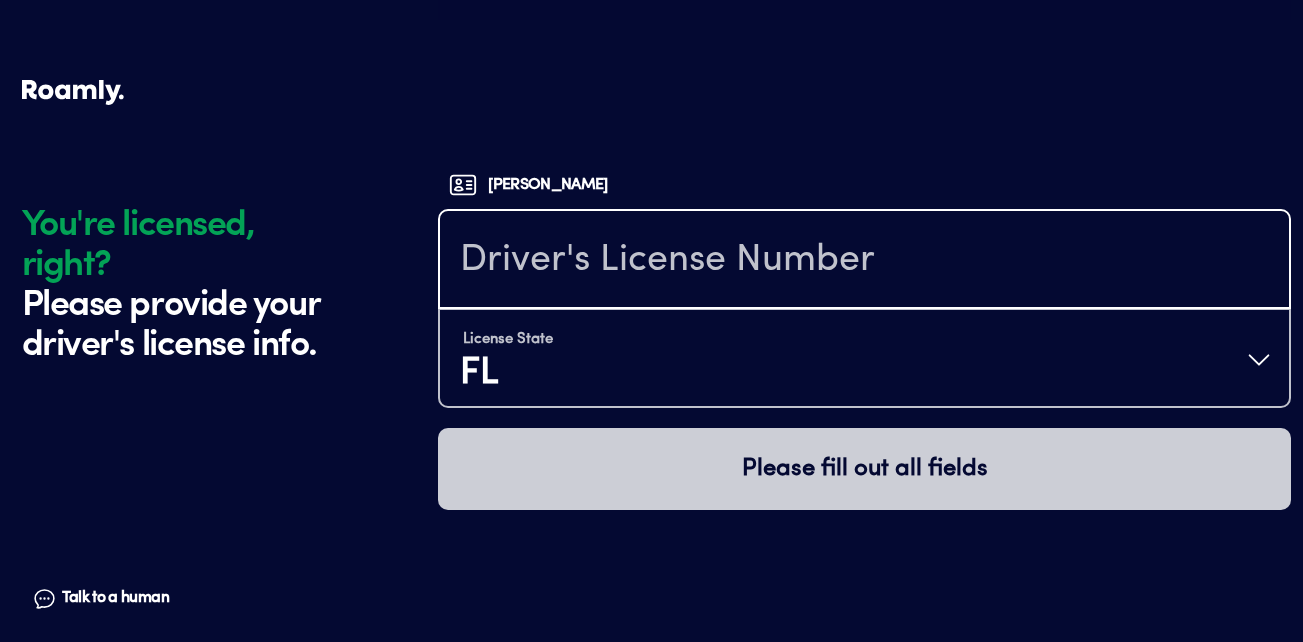 click at bounding box center (864, 261) 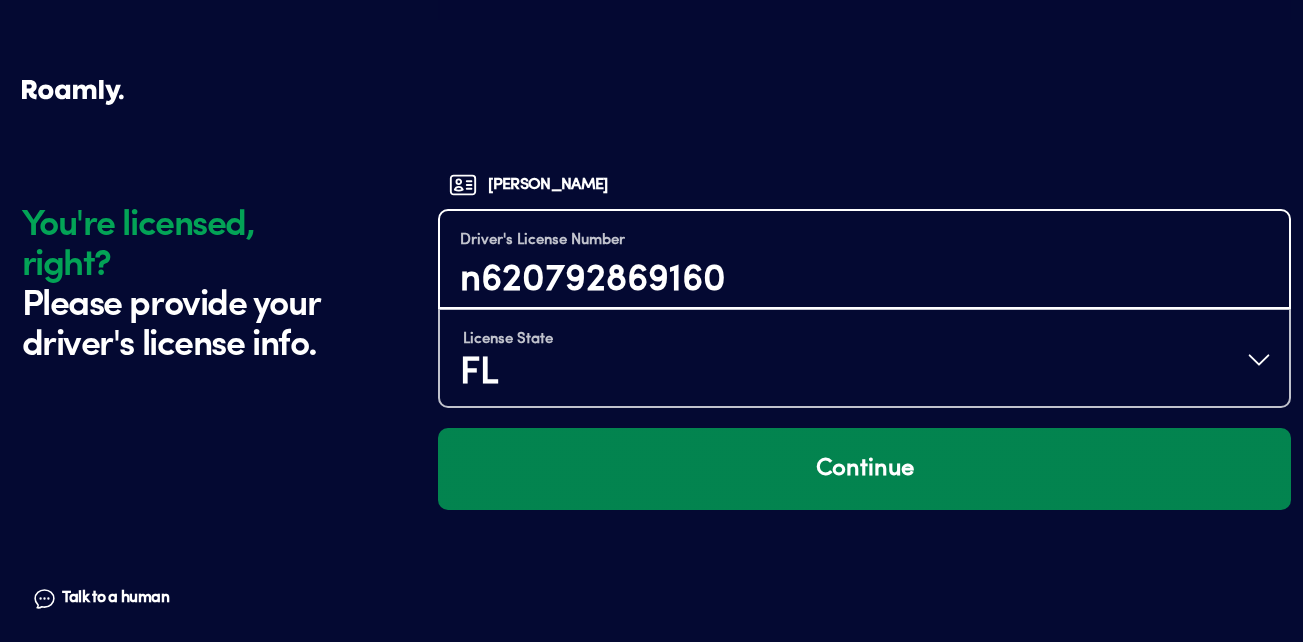 type on "n620792869160" 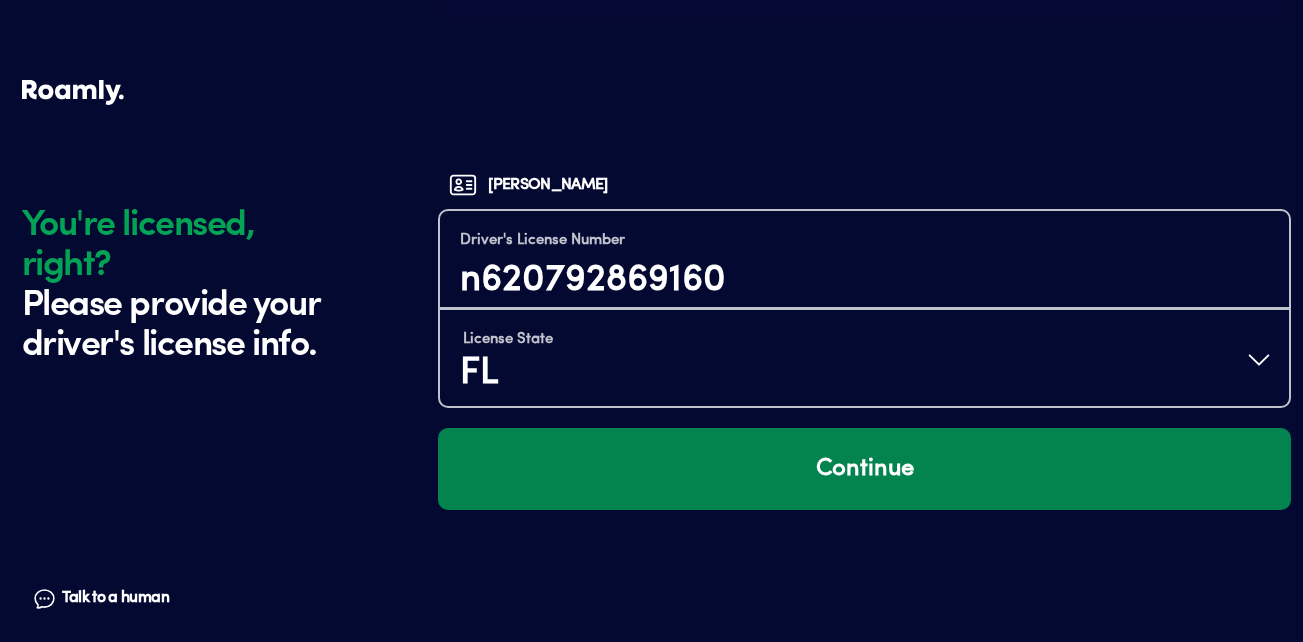 click on "Continue" at bounding box center (864, 469) 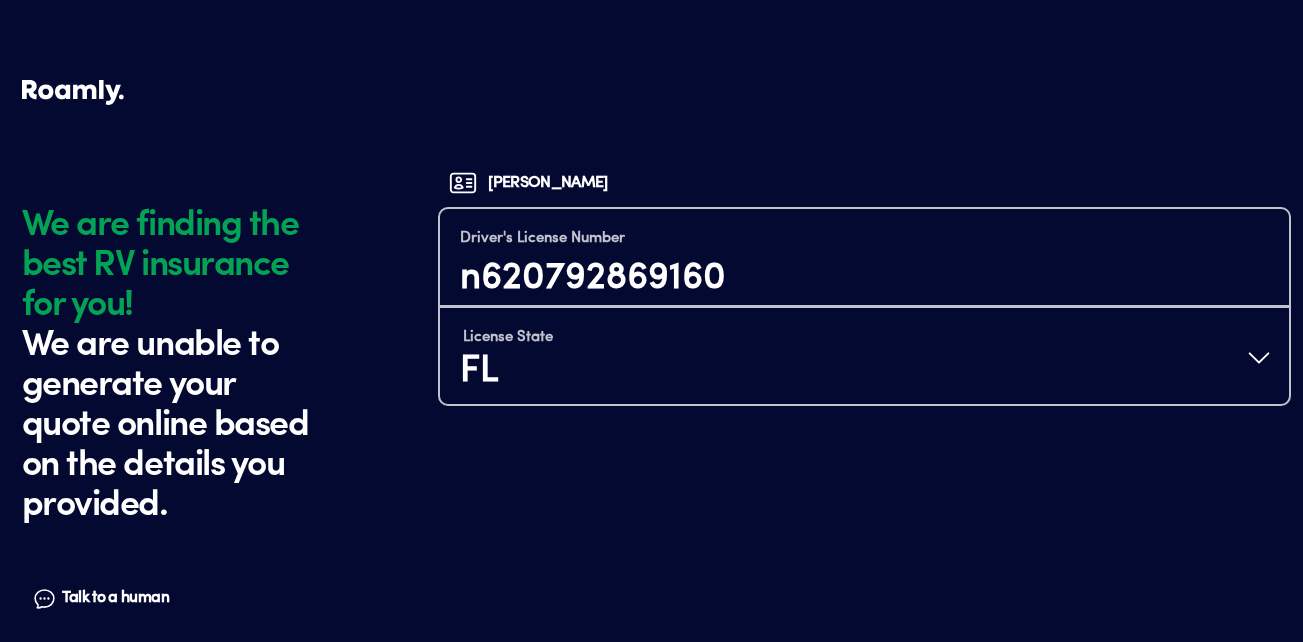 scroll, scrollTop: 0, scrollLeft: 0, axis: both 